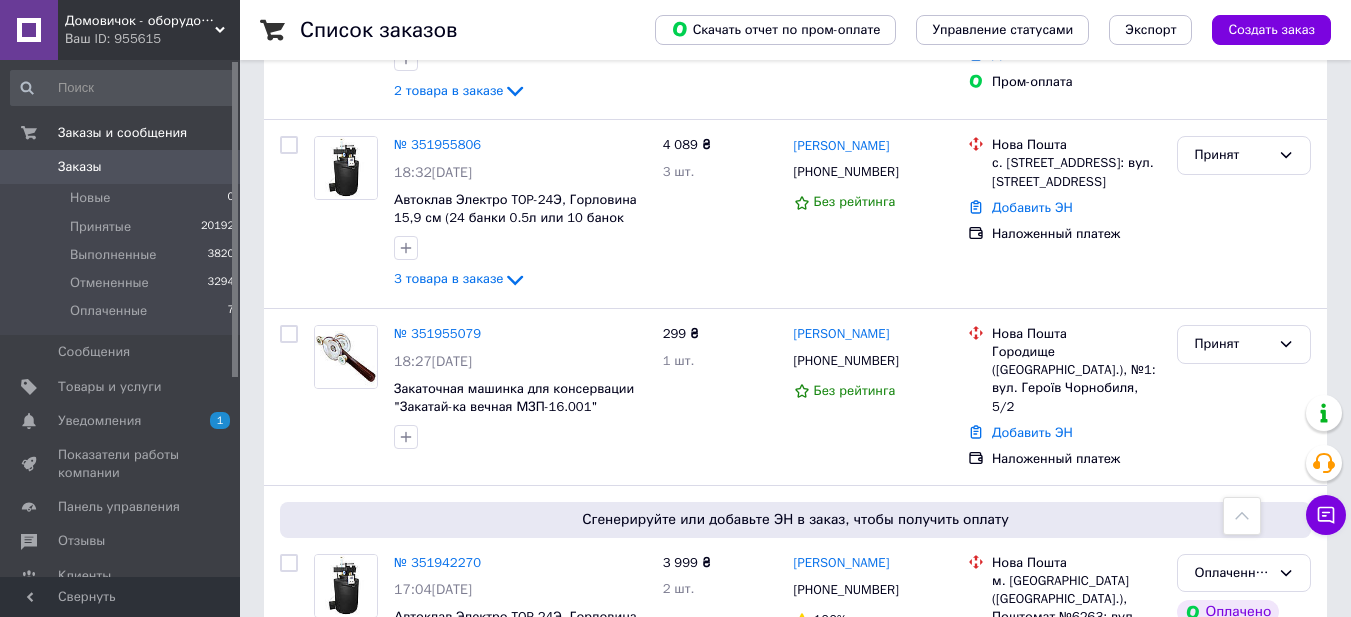 scroll, scrollTop: 1100, scrollLeft: 0, axis: vertical 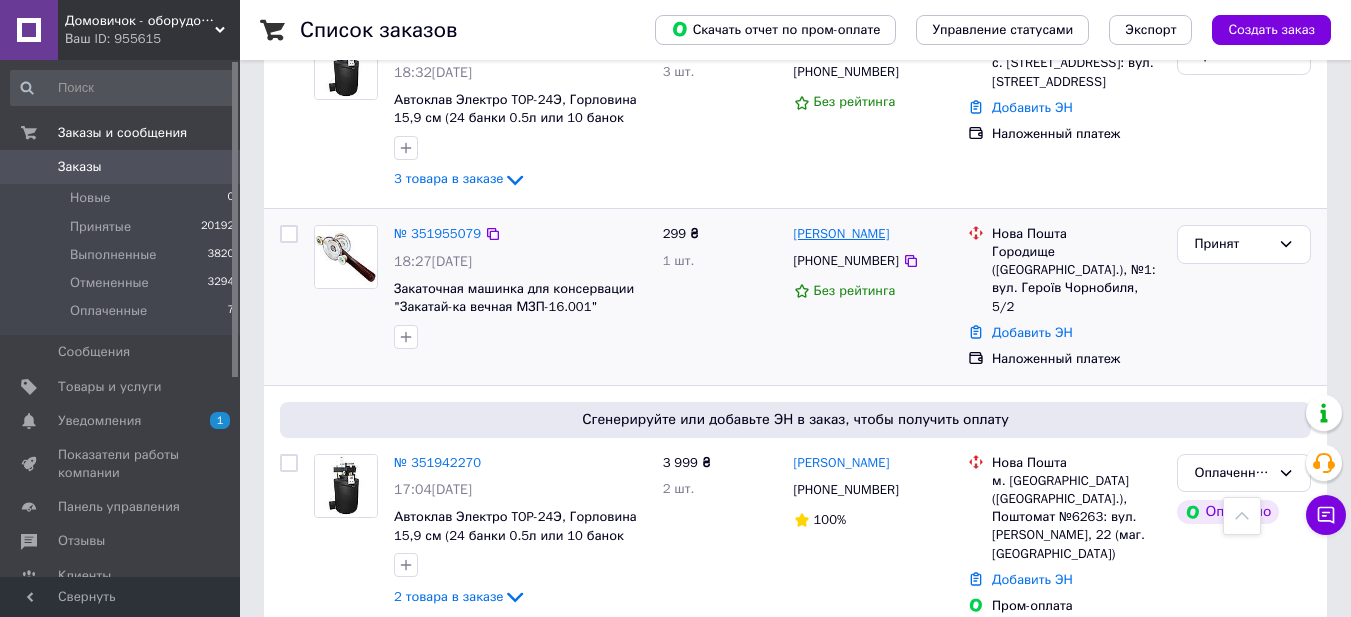 drag, startPoint x: 929, startPoint y: 222, endPoint x: 795, endPoint y: 215, distance: 134.18271 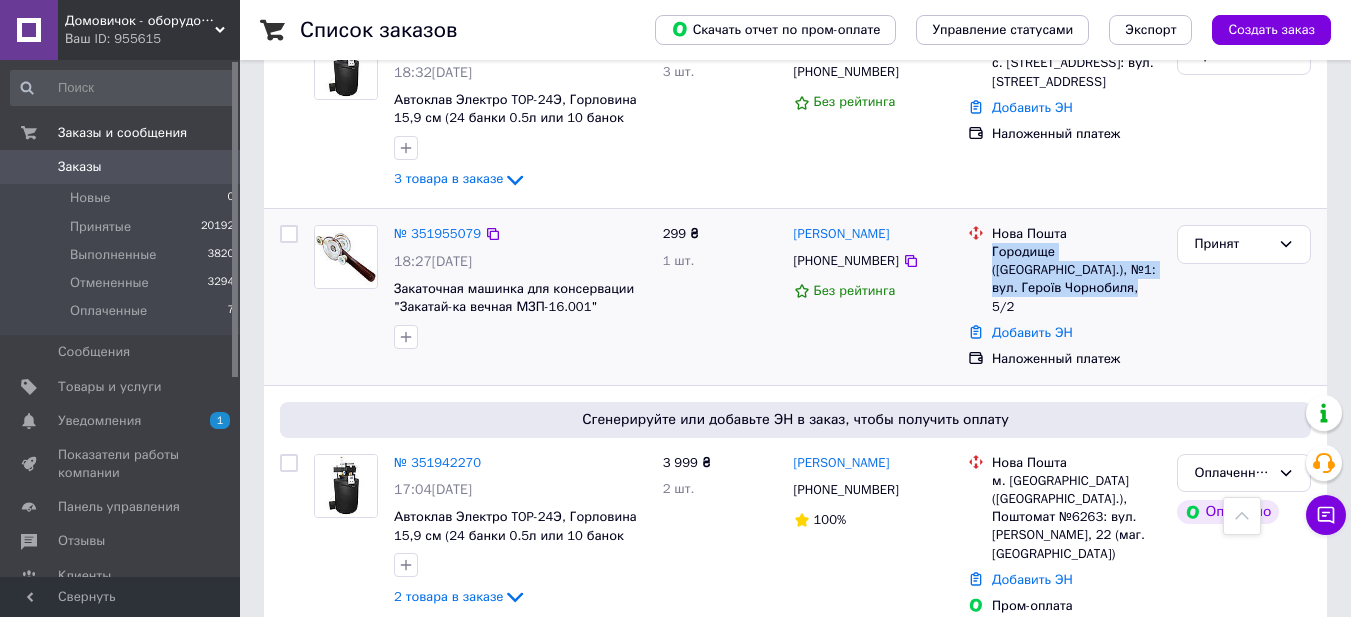 drag, startPoint x: 1041, startPoint y: 276, endPoint x: 990, endPoint y: 236, distance: 64.815125 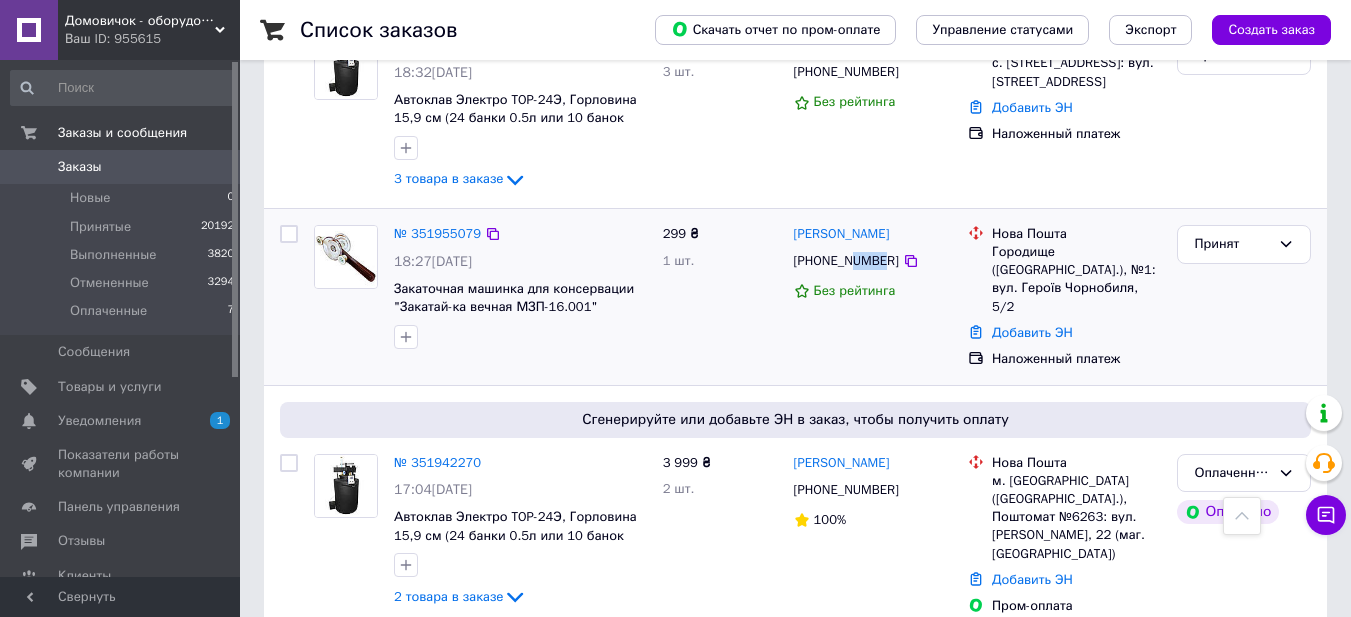 drag, startPoint x: 883, startPoint y: 237, endPoint x: 853, endPoint y: 244, distance: 30.805843 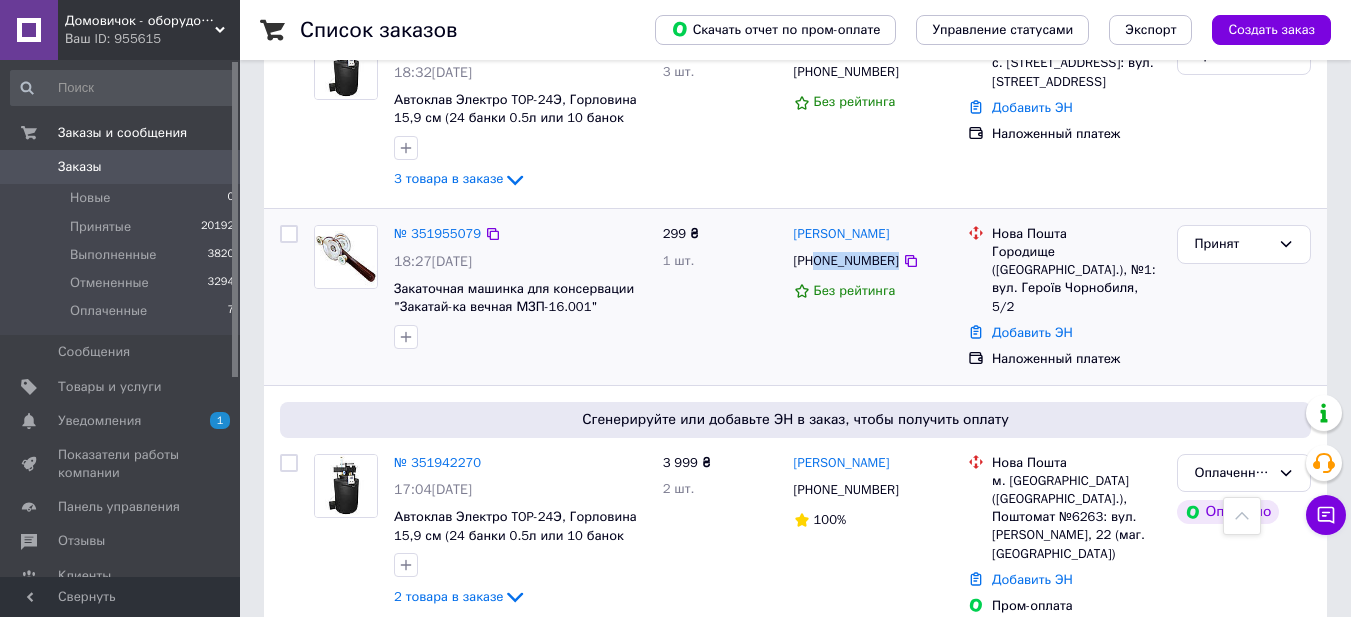 drag, startPoint x: 889, startPoint y: 244, endPoint x: 816, endPoint y: 245, distance: 73.00685 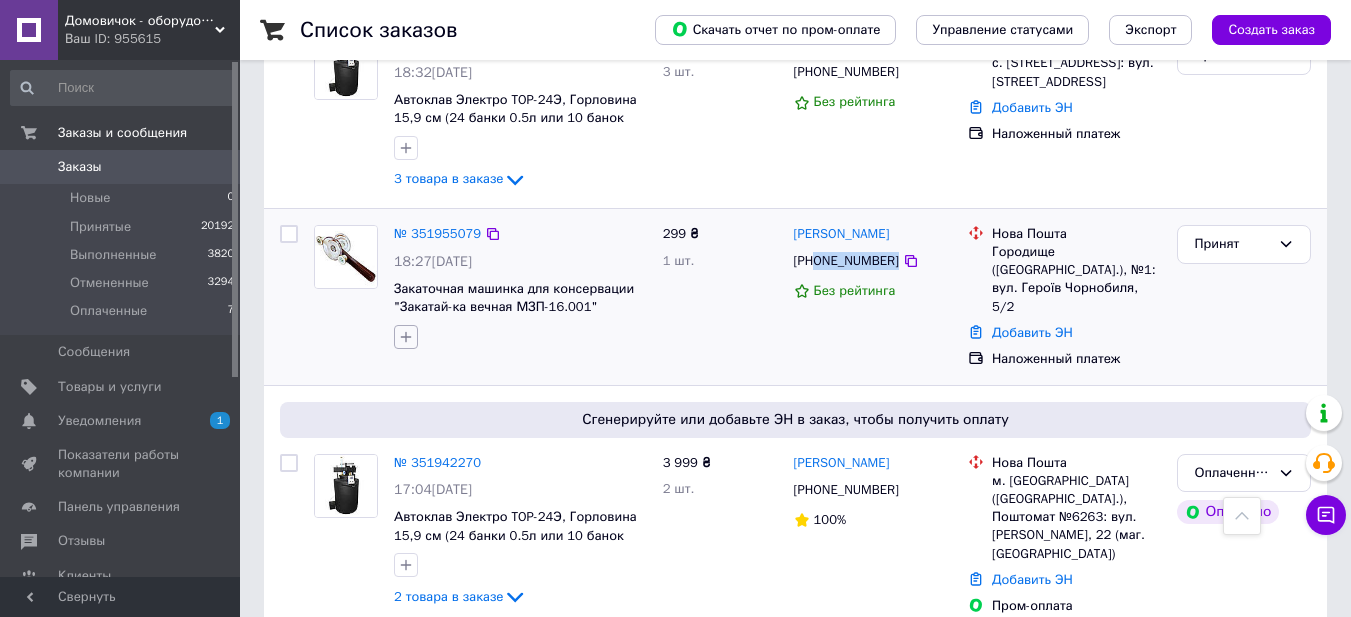 click 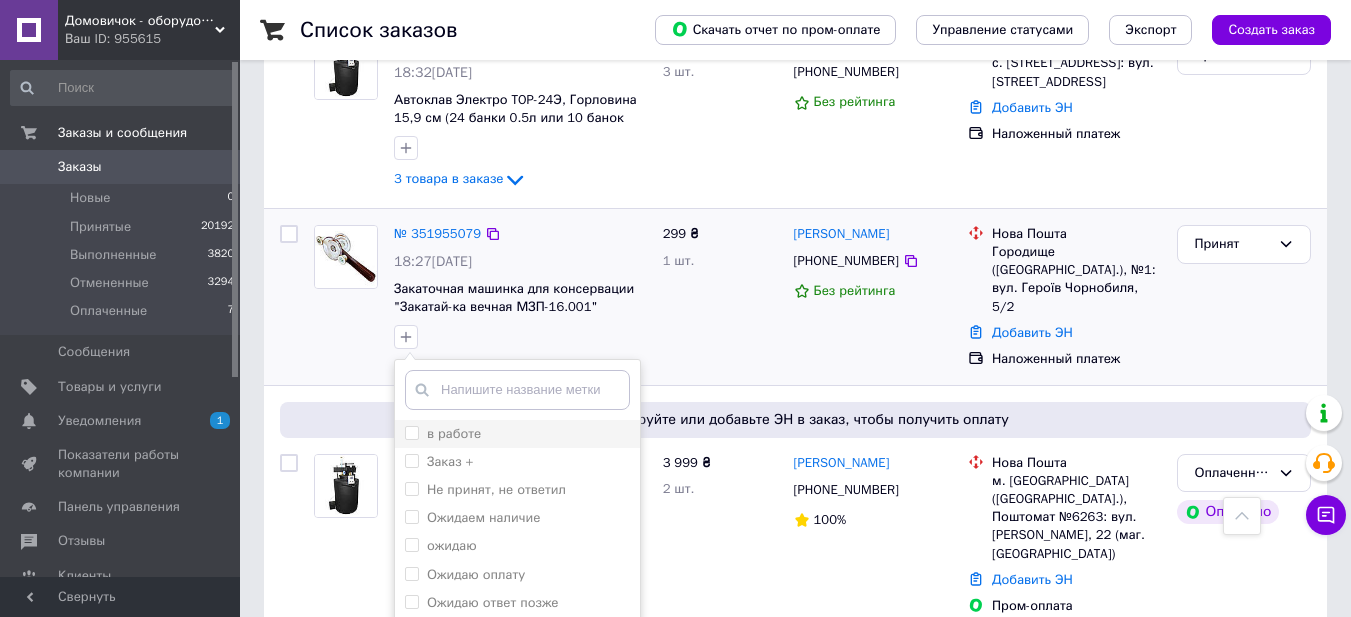 click on "в работе" at bounding box center [411, 432] 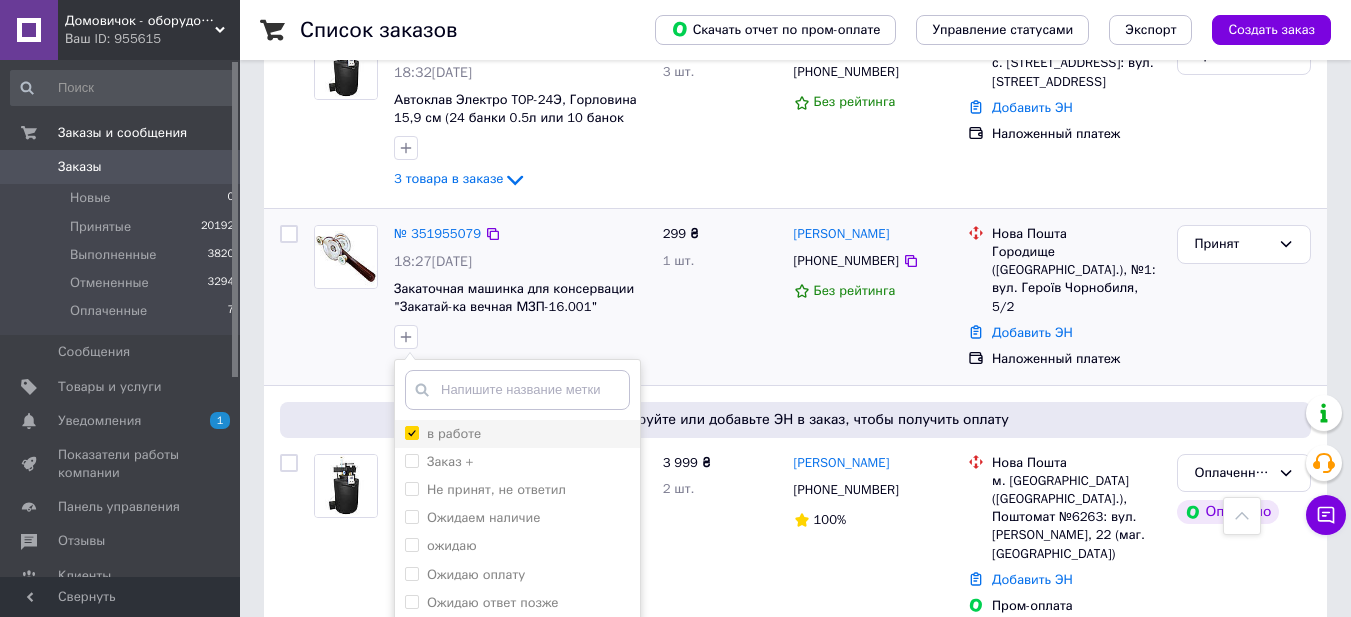 checkbox on "true" 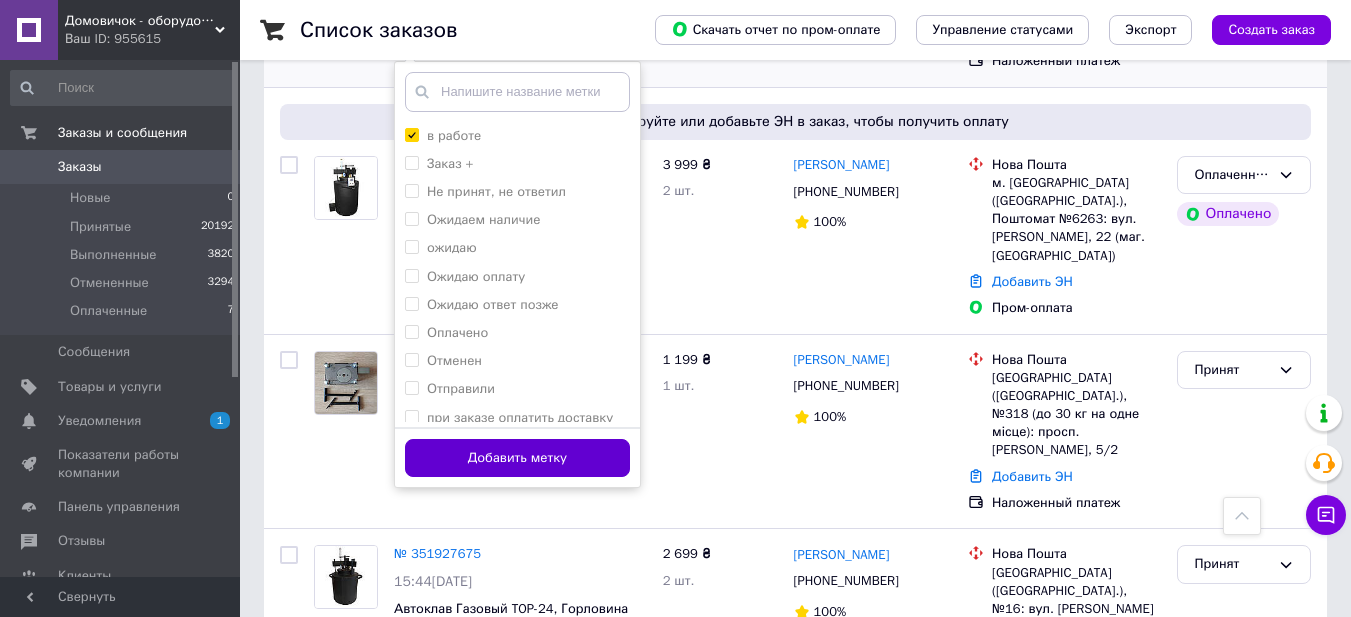 scroll, scrollTop: 1400, scrollLeft: 0, axis: vertical 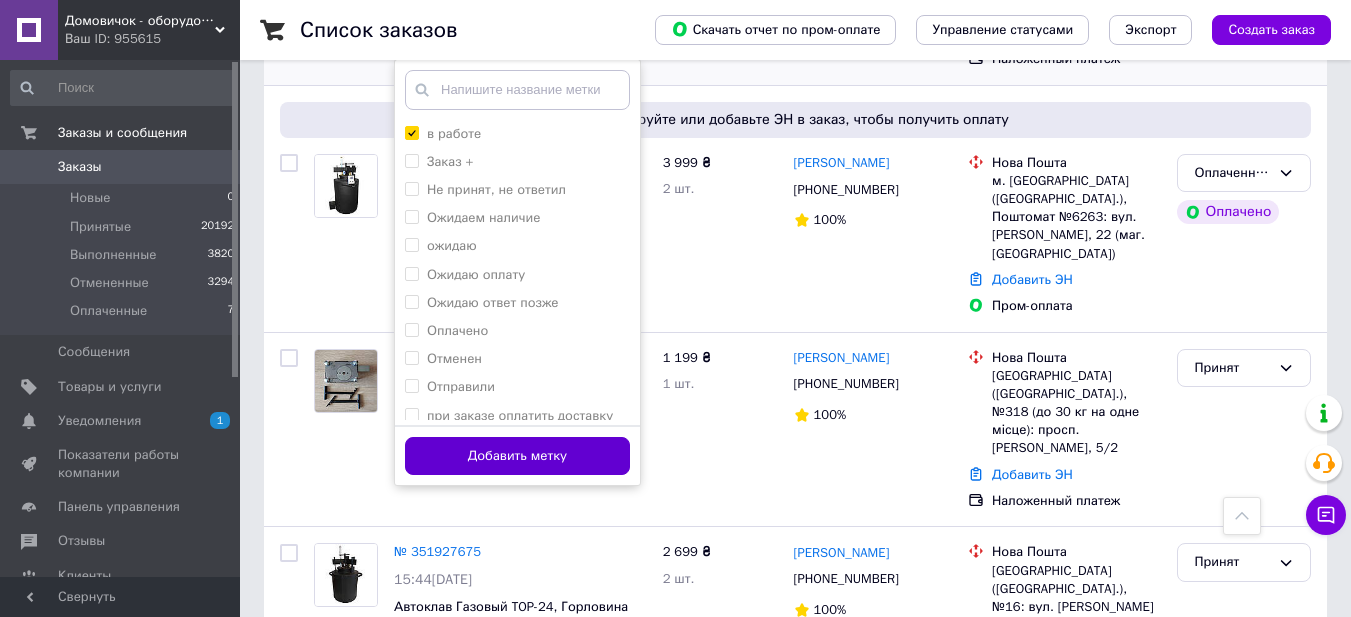 click on "Добавить метку" at bounding box center (517, 456) 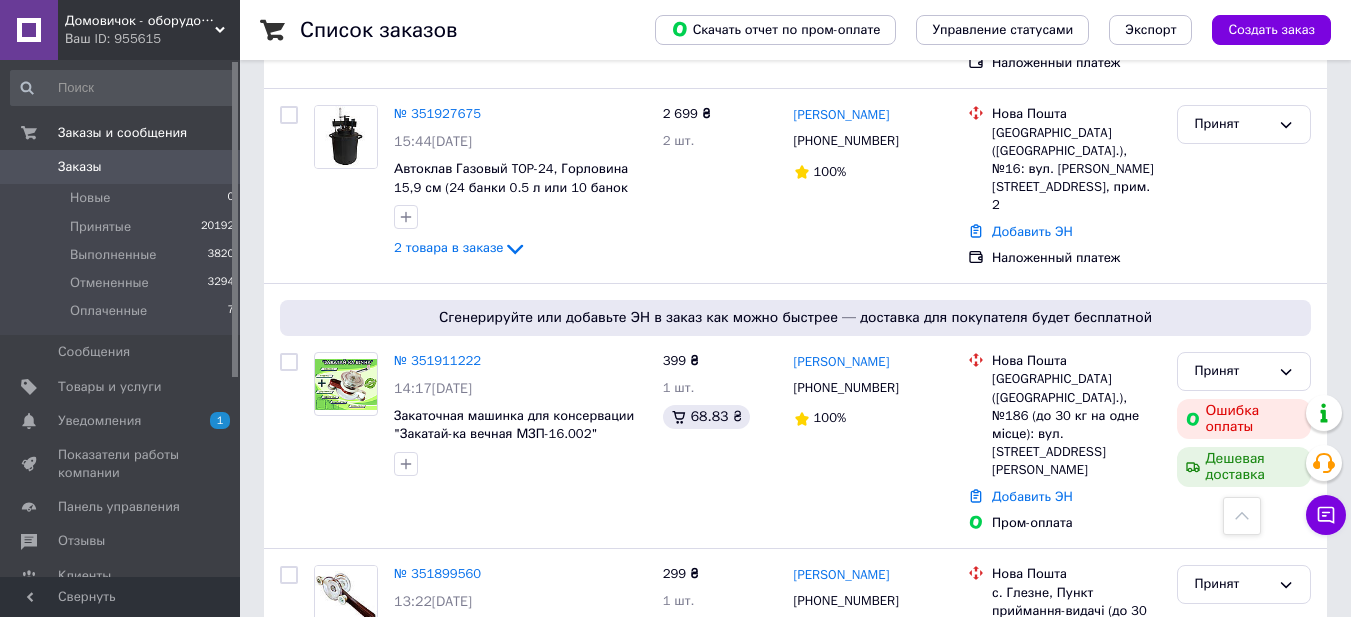 scroll, scrollTop: 1900, scrollLeft: 0, axis: vertical 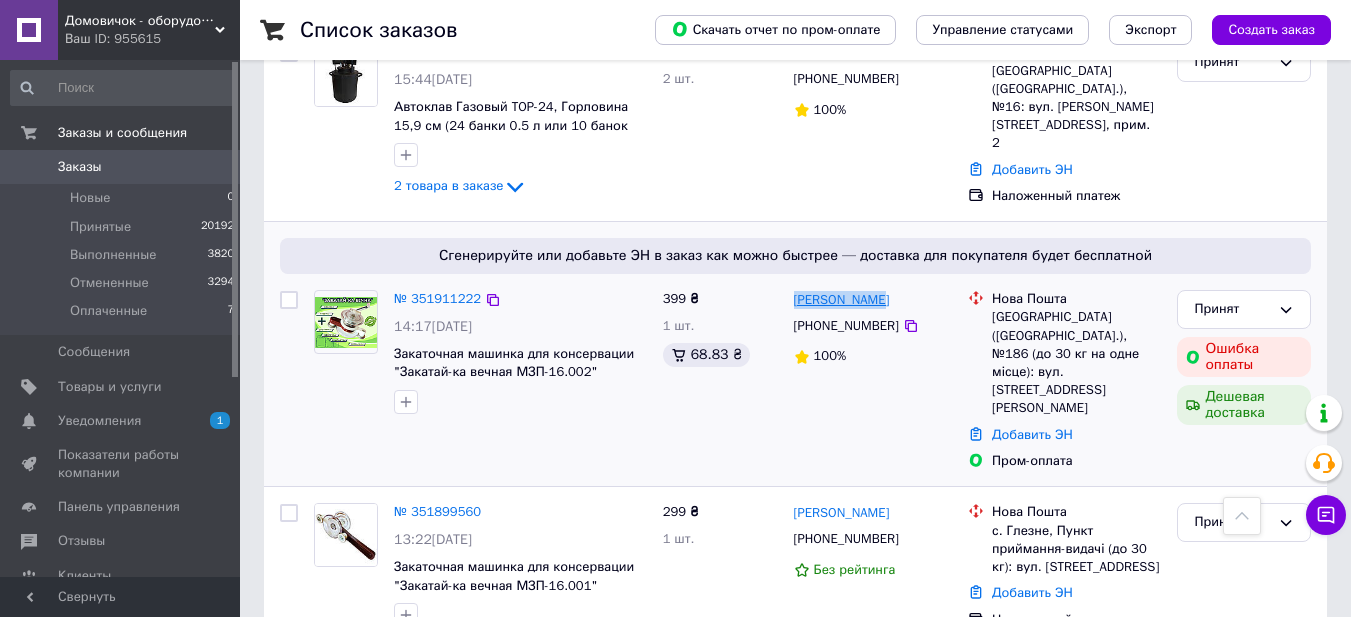 drag, startPoint x: 887, startPoint y: 241, endPoint x: 798, endPoint y: 231, distance: 89.560036 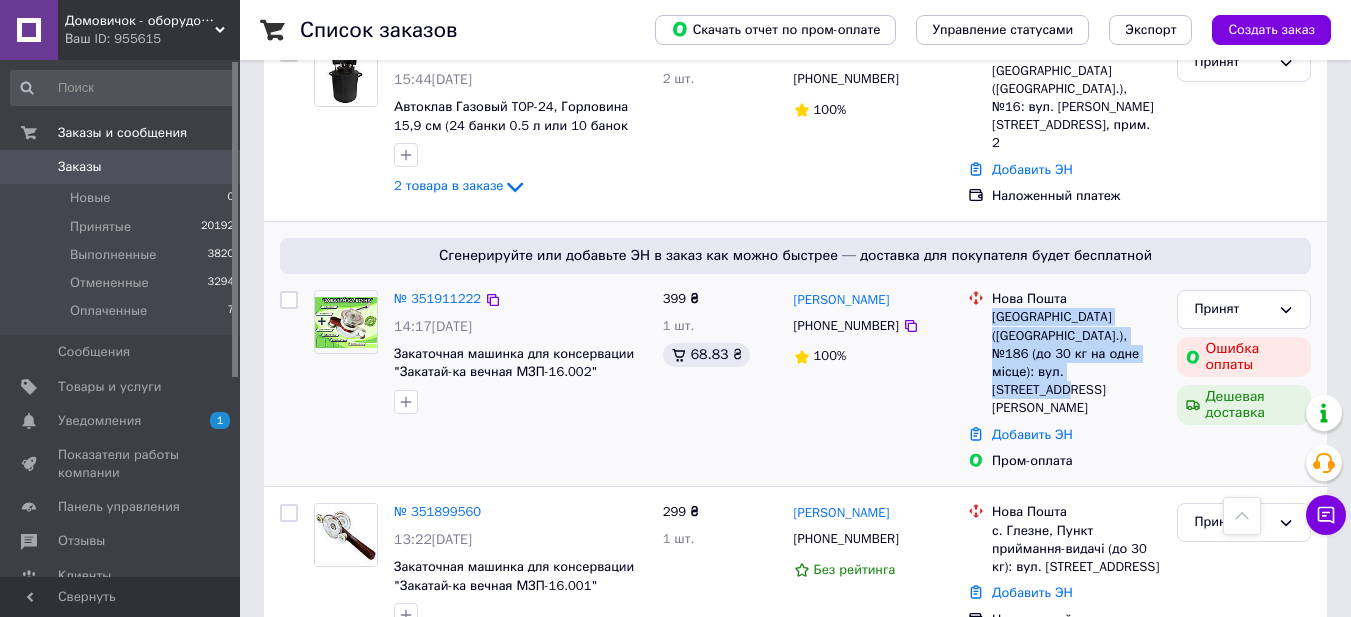 drag, startPoint x: 1118, startPoint y: 309, endPoint x: 989, endPoint y: 255, distance: 139.84634 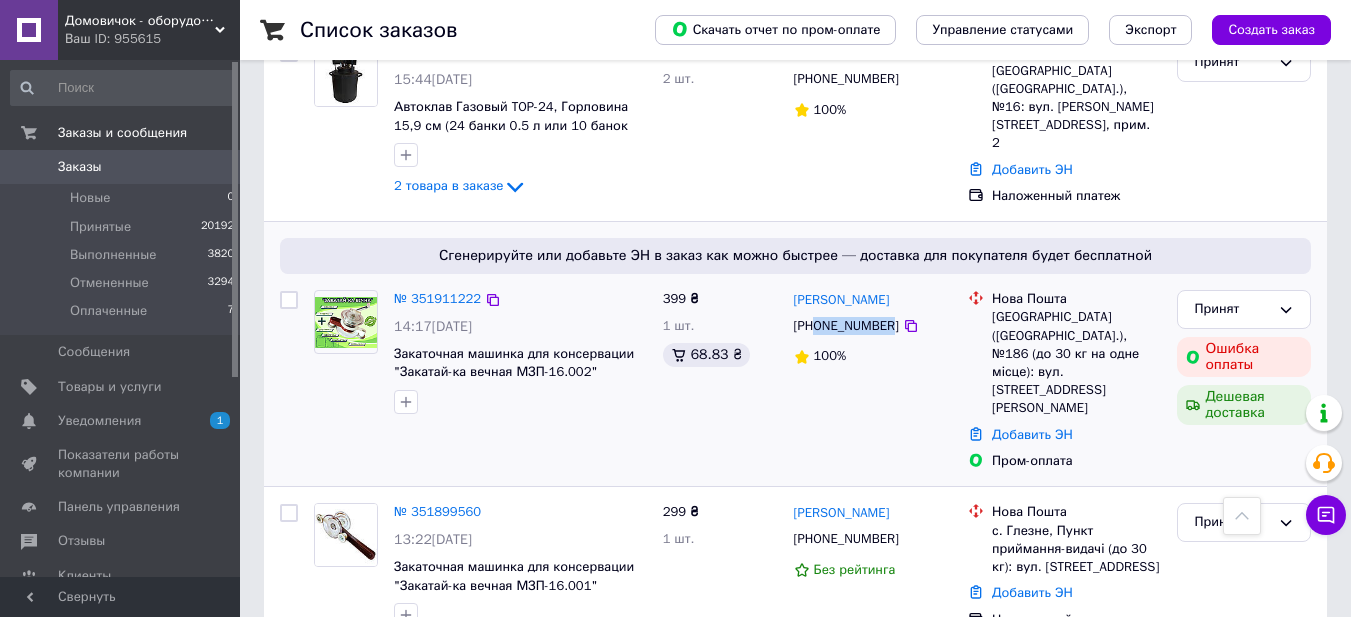 drag, startPoint x: 884, startPoint y: 261, endPoint x: 817, endPoint y: 260, distance: 67.00746 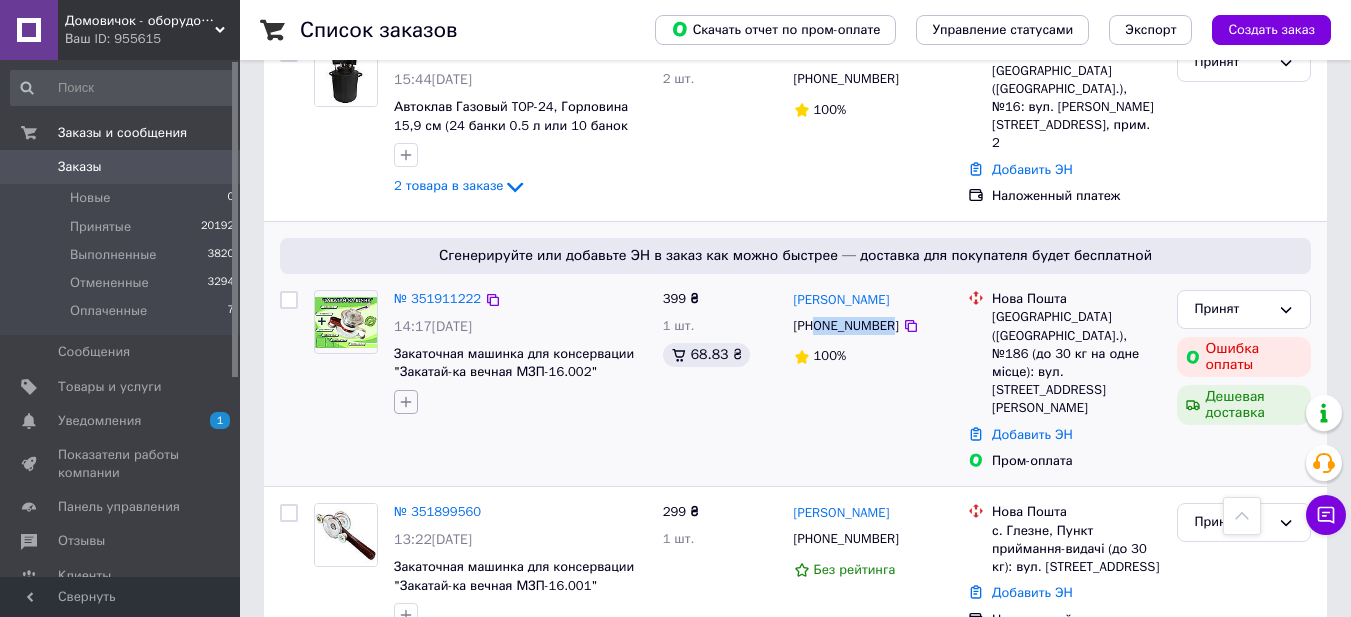click 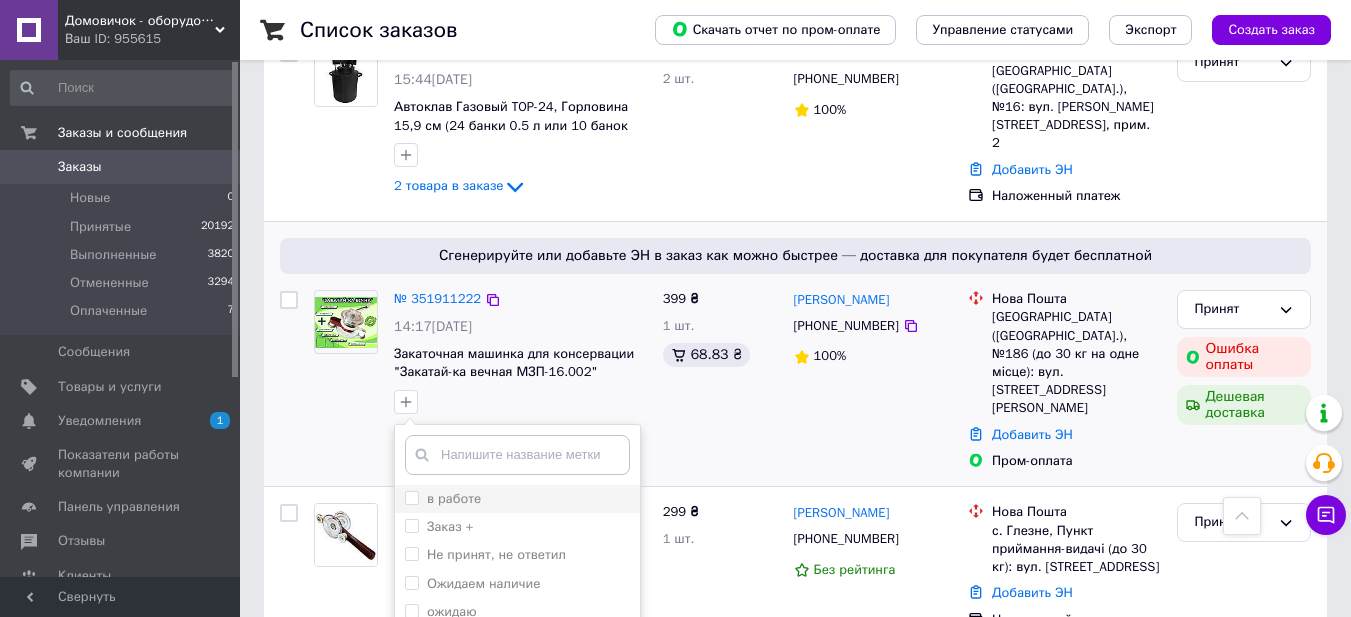 click on "в работе" at bounding box center [411, 497] 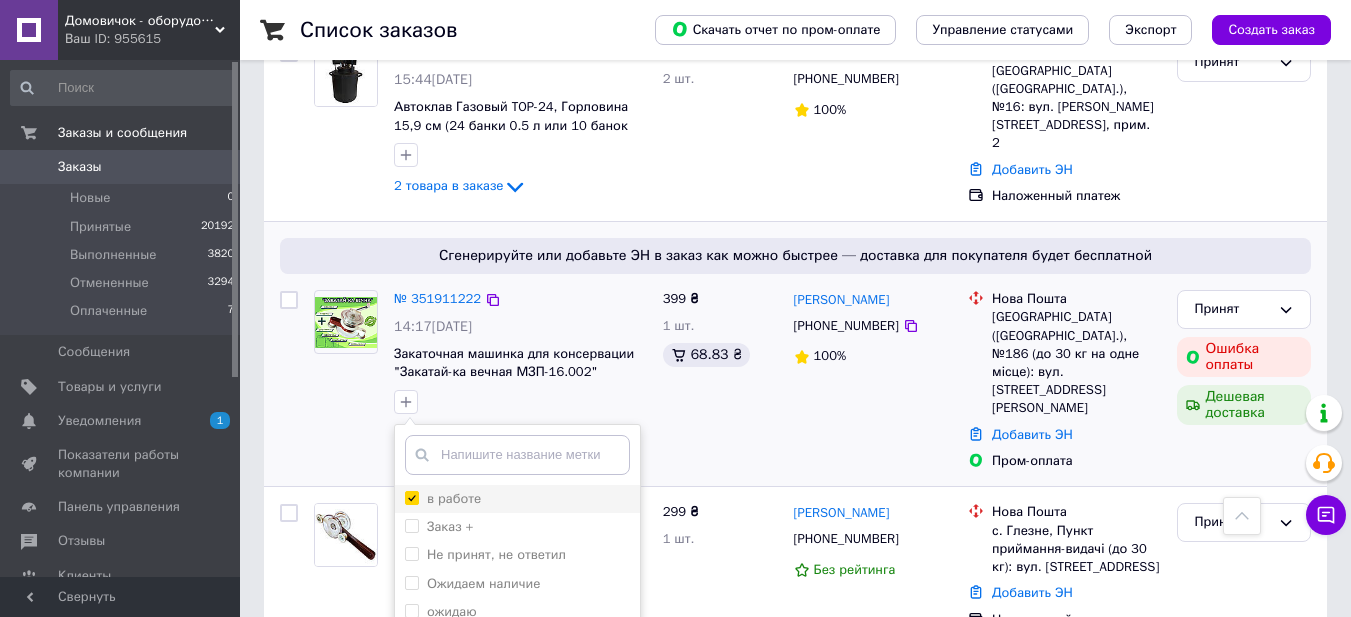 checkbox on "true" 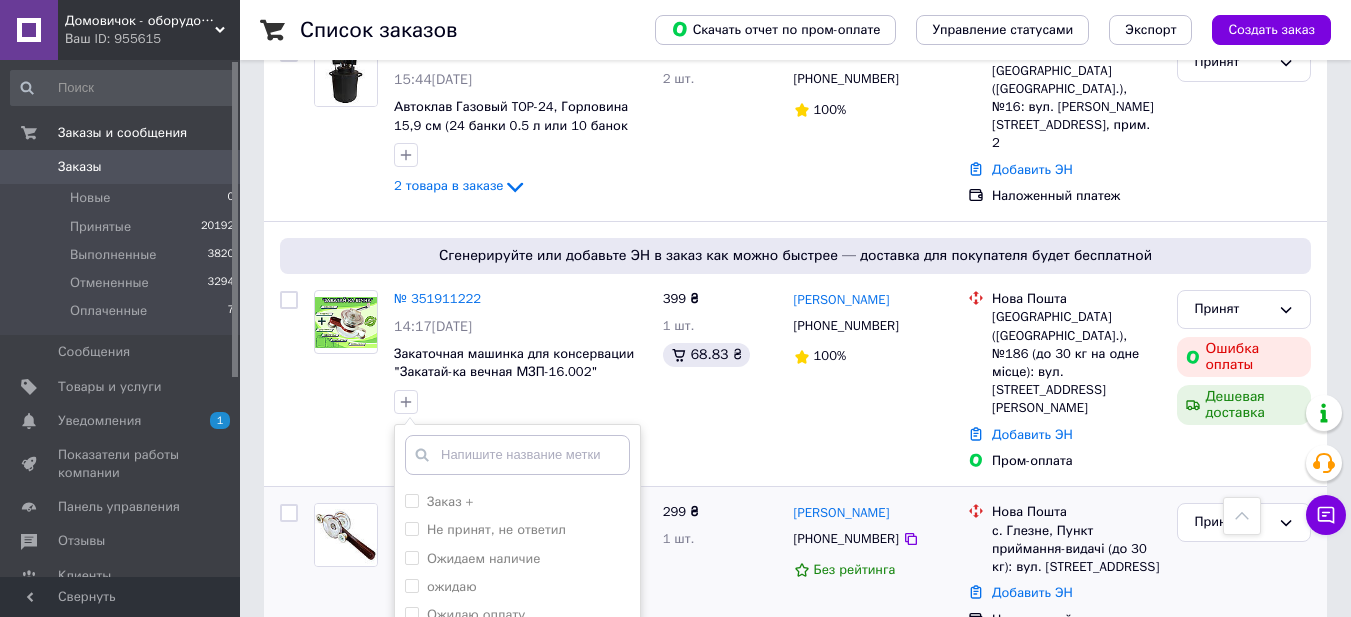 scroll, scrollTop: 0, scrollLeft: 0, axis: both 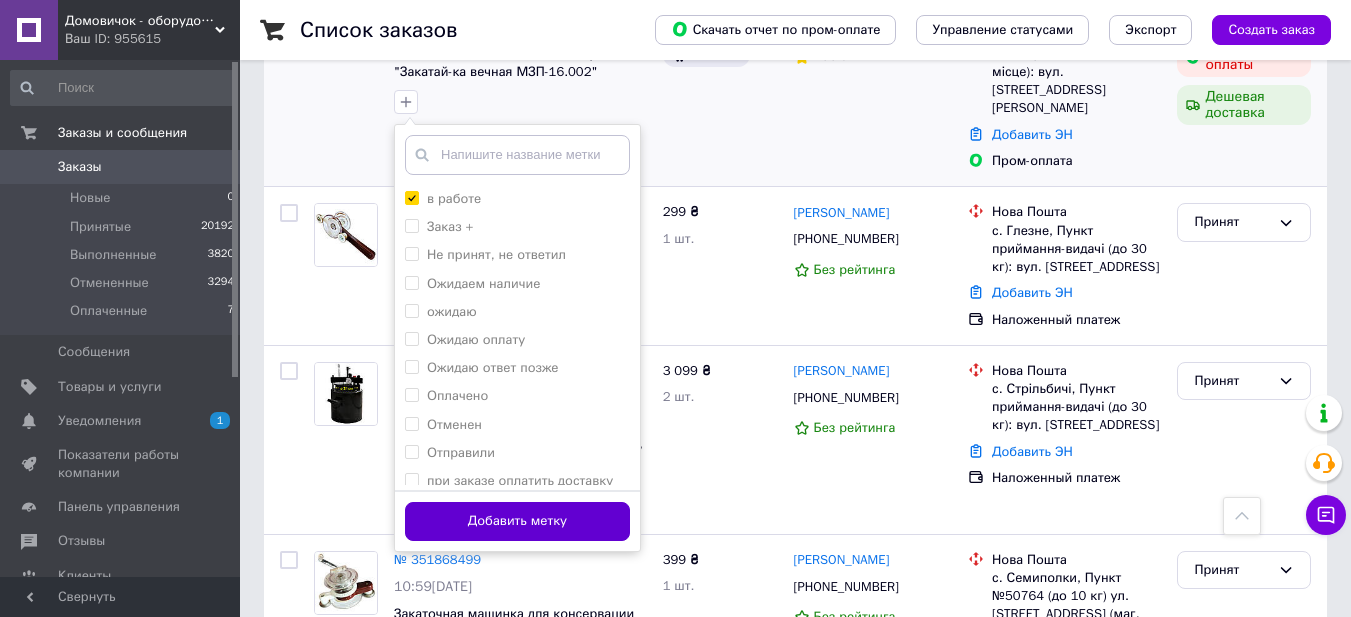 click on "Добавить метку" at bounding box center [517, 521] 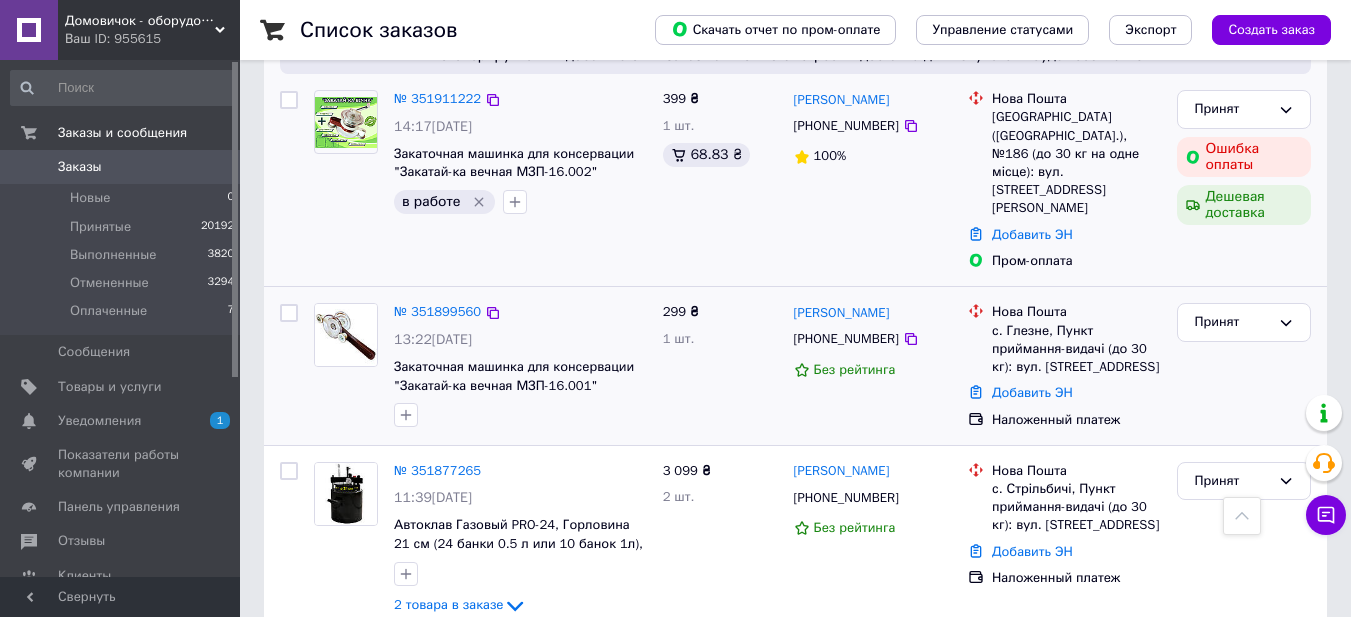 scroll, scrollTop: 2200, scrollLeft: 0, axis: vertical 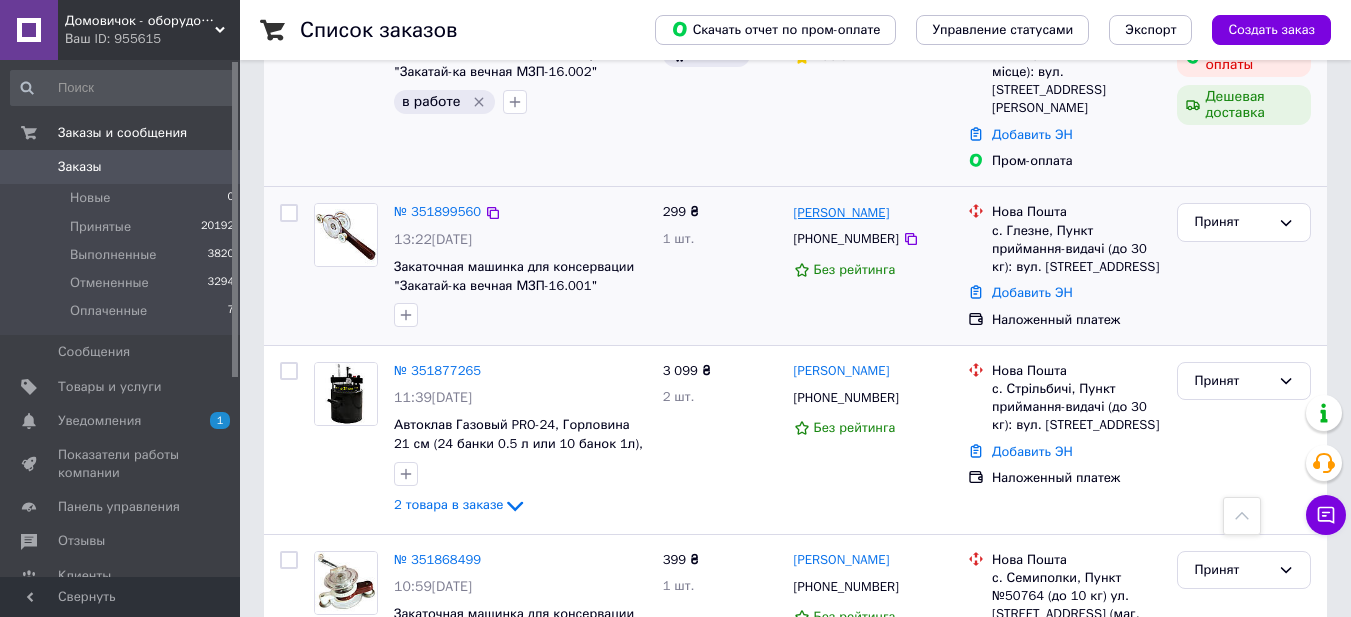 drag, startPoint x: 912, startPoint y: 112, endPoint x: 795, endPoint y: 113, distance: 117.00427 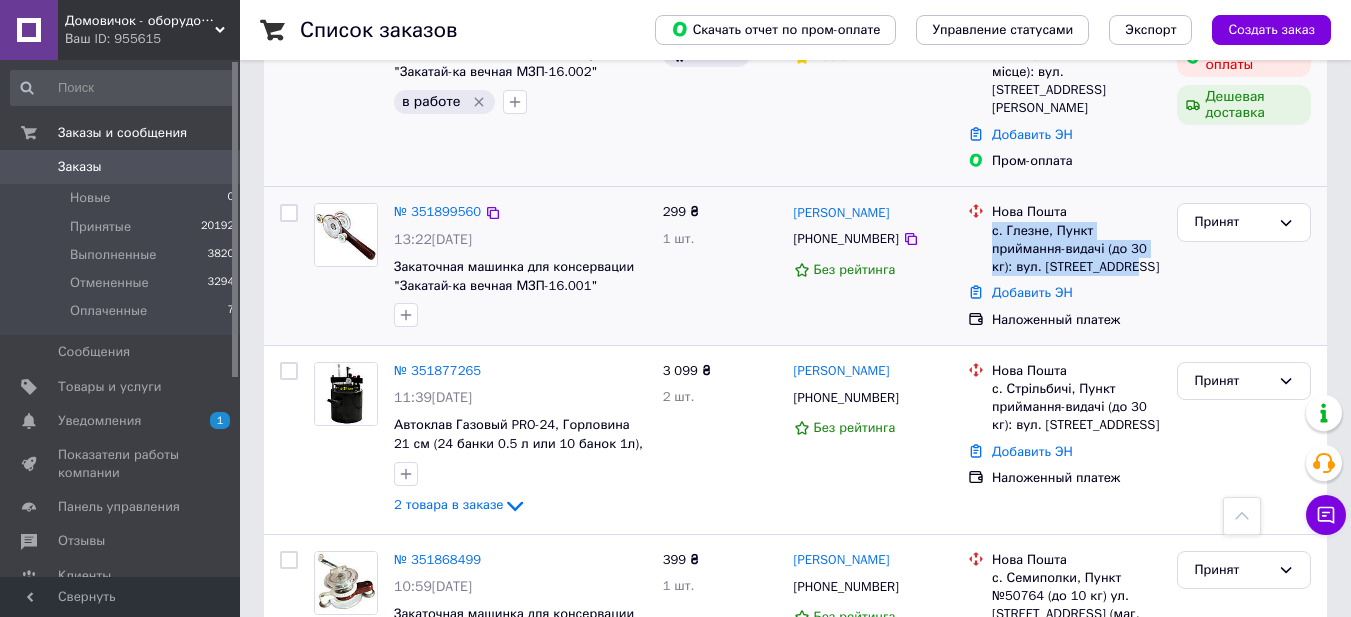 drag, startPoint x: 1124, startPoint y: 167, endPoint x: 991, endPoint y: 121, distance: 140.73024 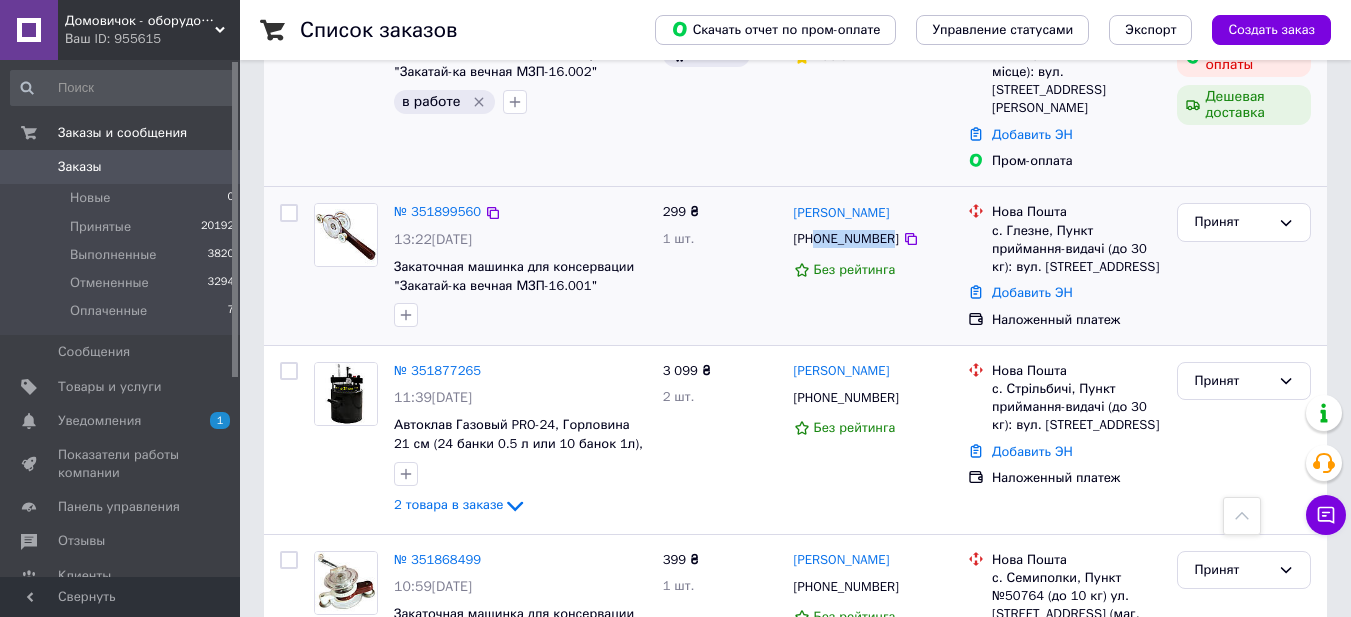 drag, startPoint x: 885, startPoint y: 140, endPoint x: 815, endPoint y: 144, distance: 70.11419 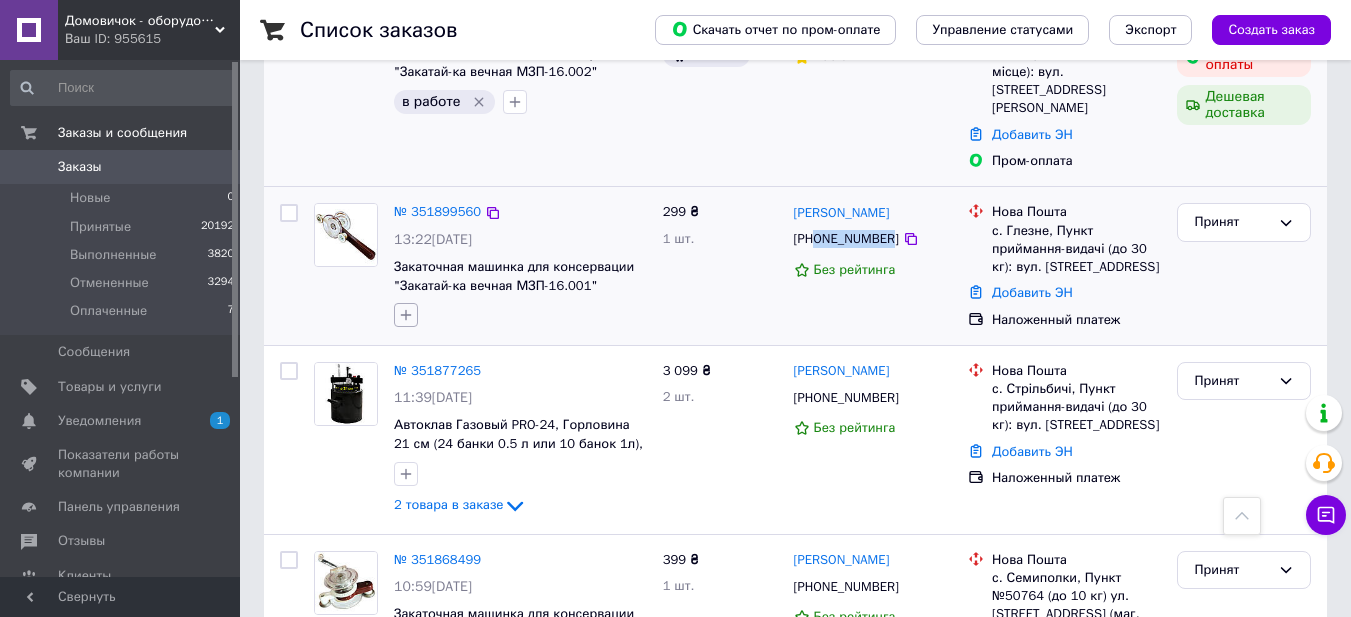 click 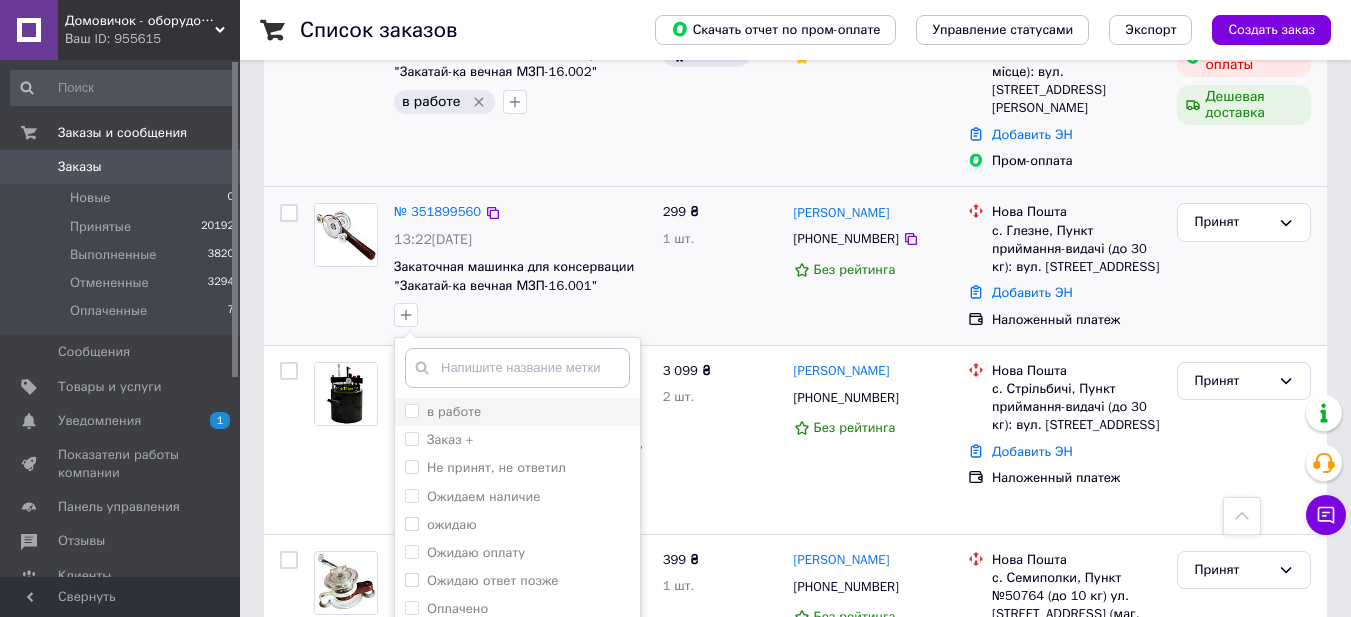 click on "в работе" at bounding box center [411, 410] 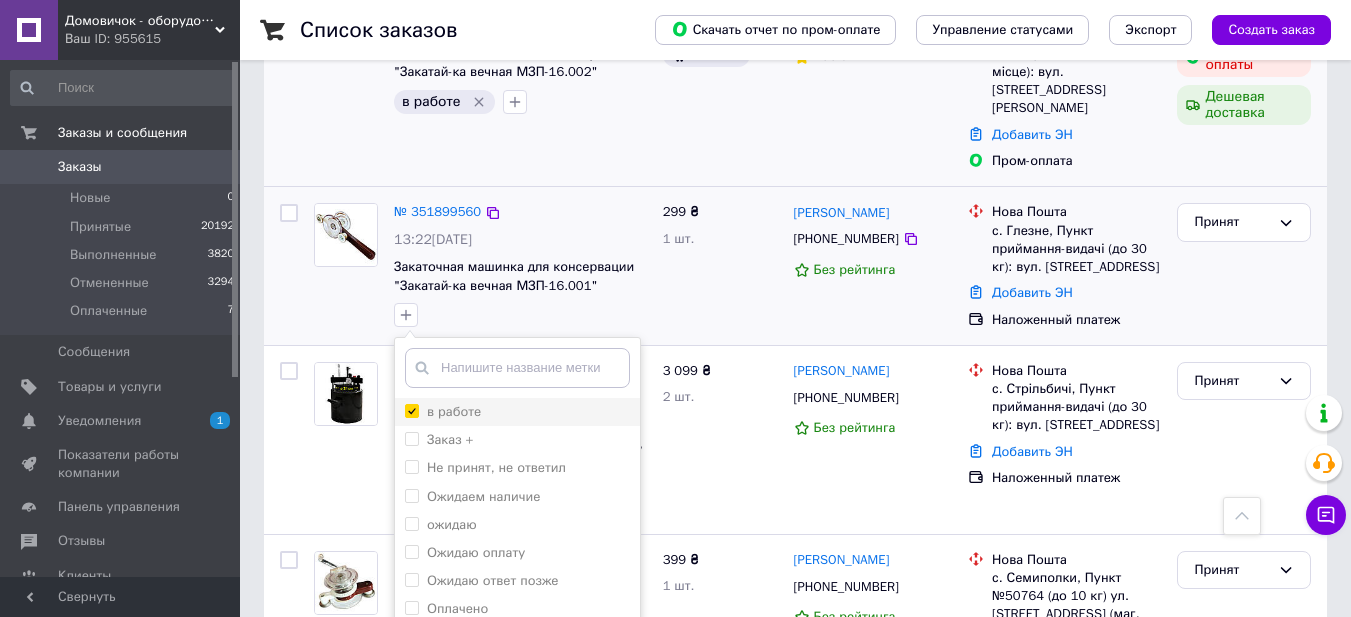 checkbox on "true" 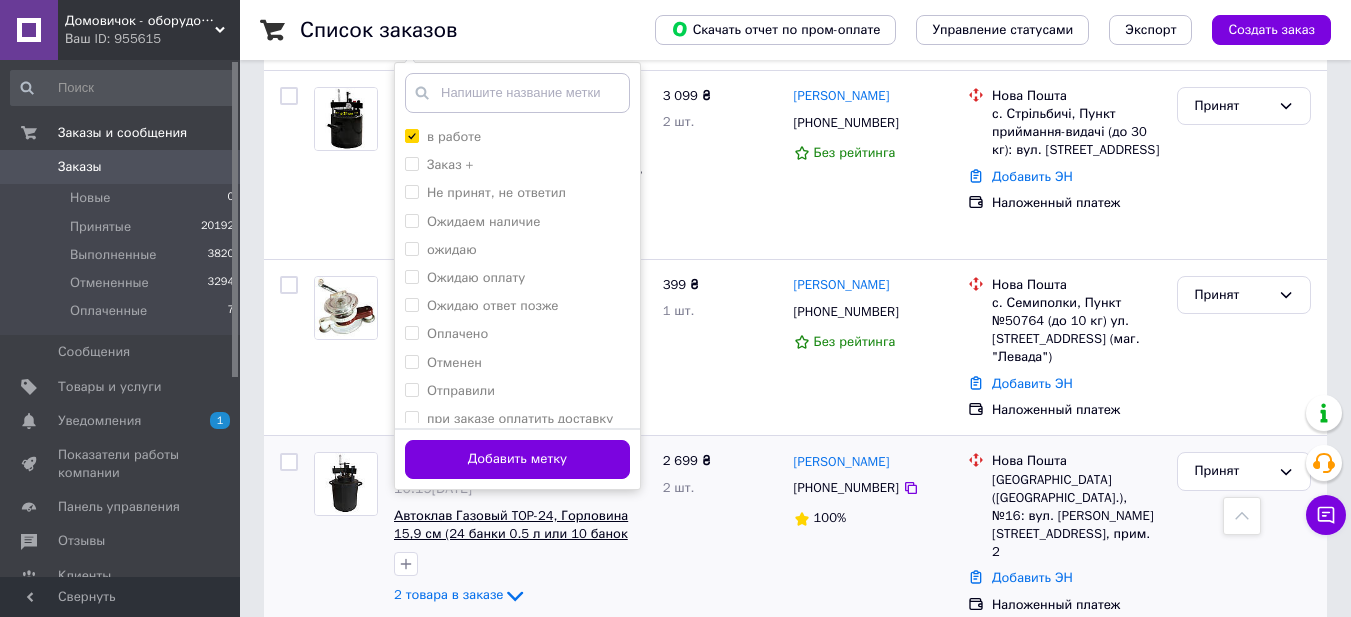 scroll, scrollTop: 2500, scrollLeft: 0, axis: vertical 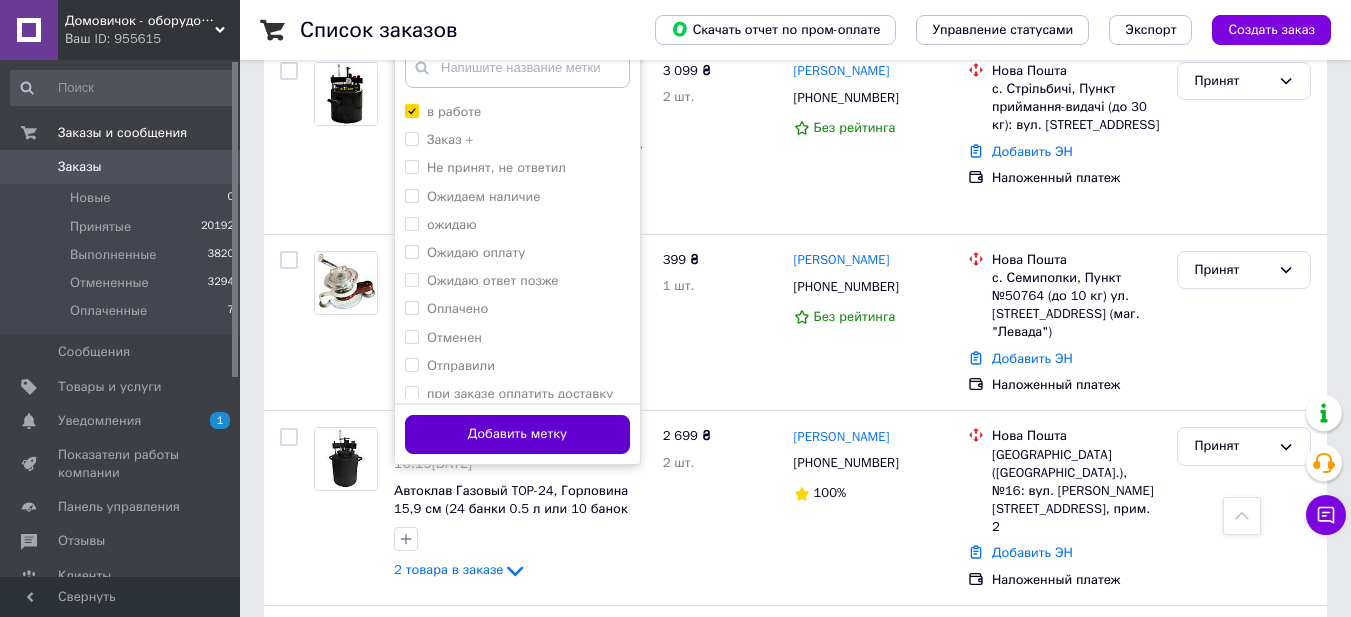 click on "Добавить метку" at bounding box center (517, 434) 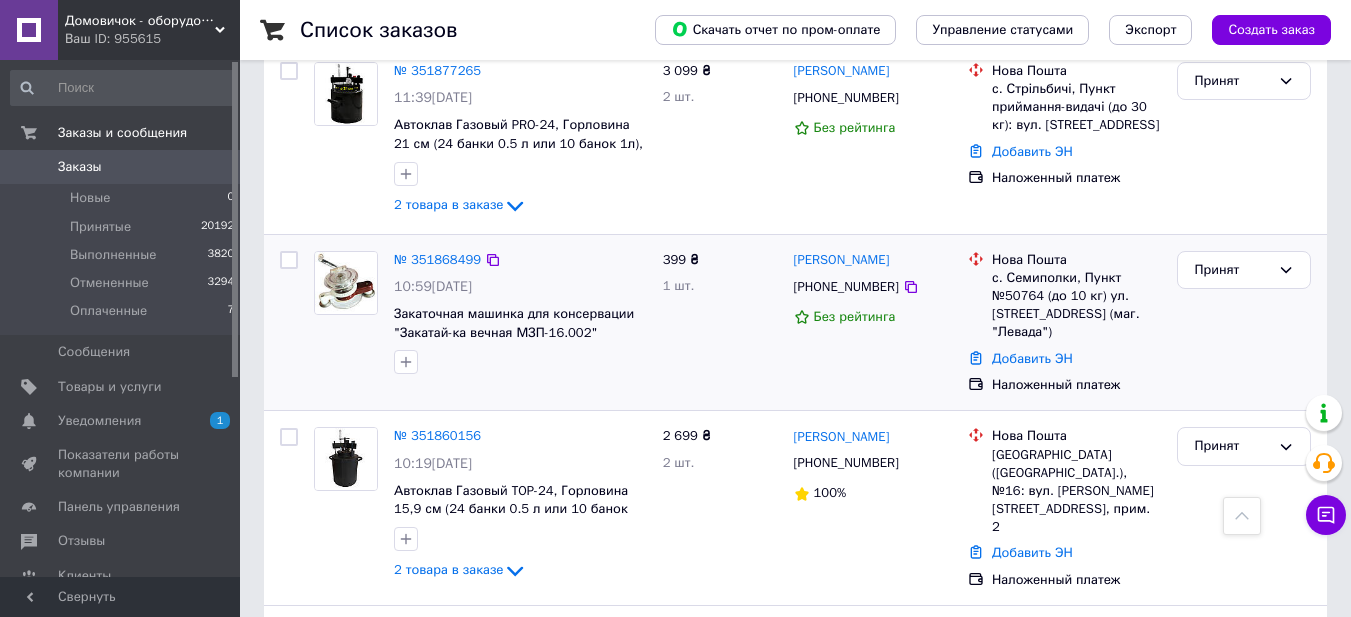 drag, startPoint x: 904, startPoint y: 159, endPoint x: 791, endPoint y: 162, distance: 113.03982 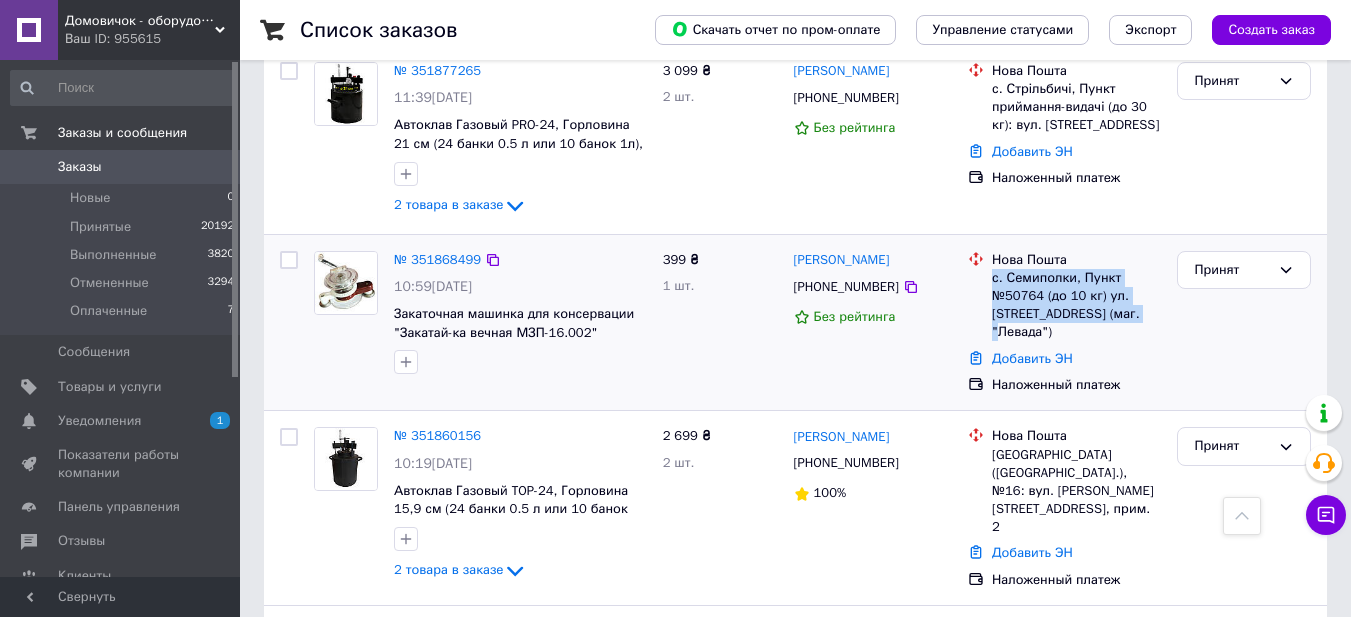 drag, startPoint x: 1097, startPoint y: 205, endPoint x: 990, endPoint y: 180, distance: 109.88175 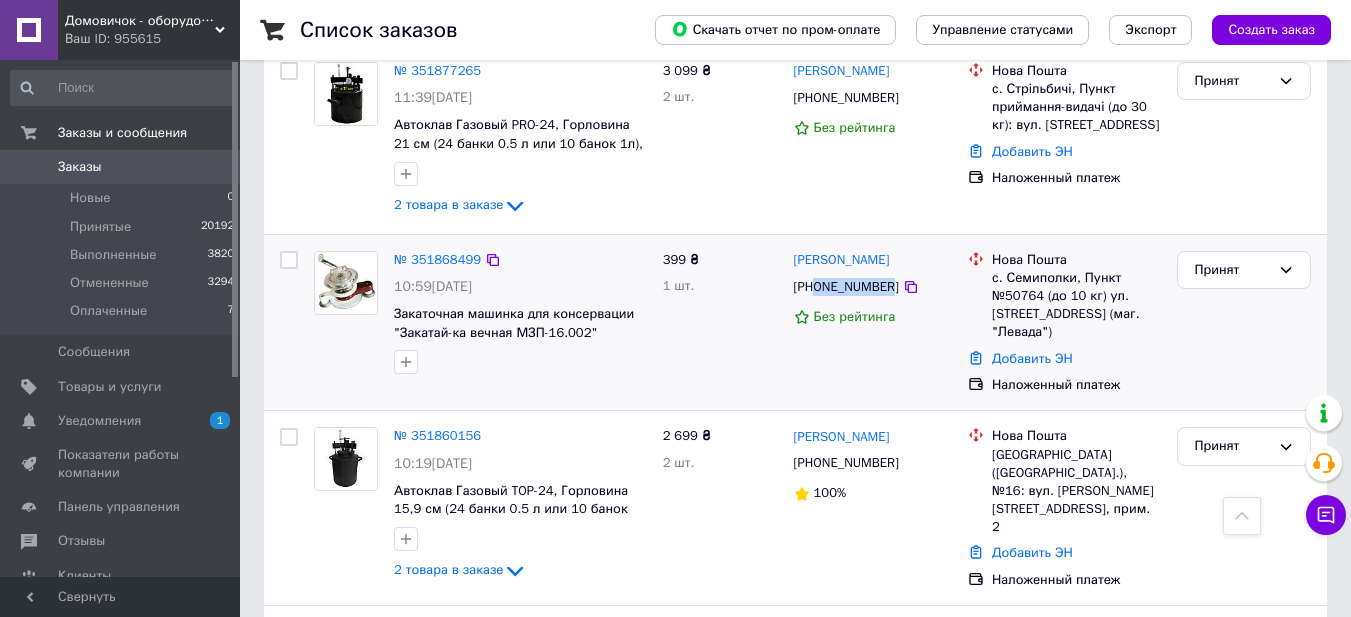 drag, startPoint x: 885, startPoint y: 180, endPoint x: 818, endPoint y: 181, distance: 67.00746 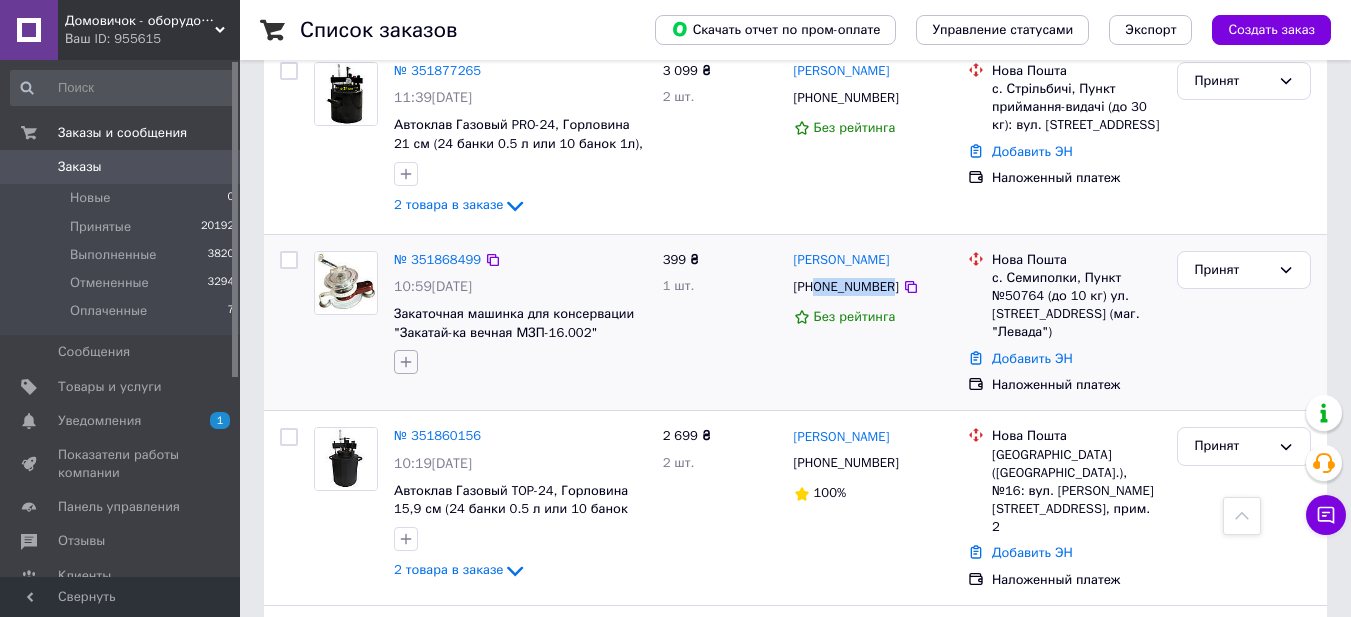 click 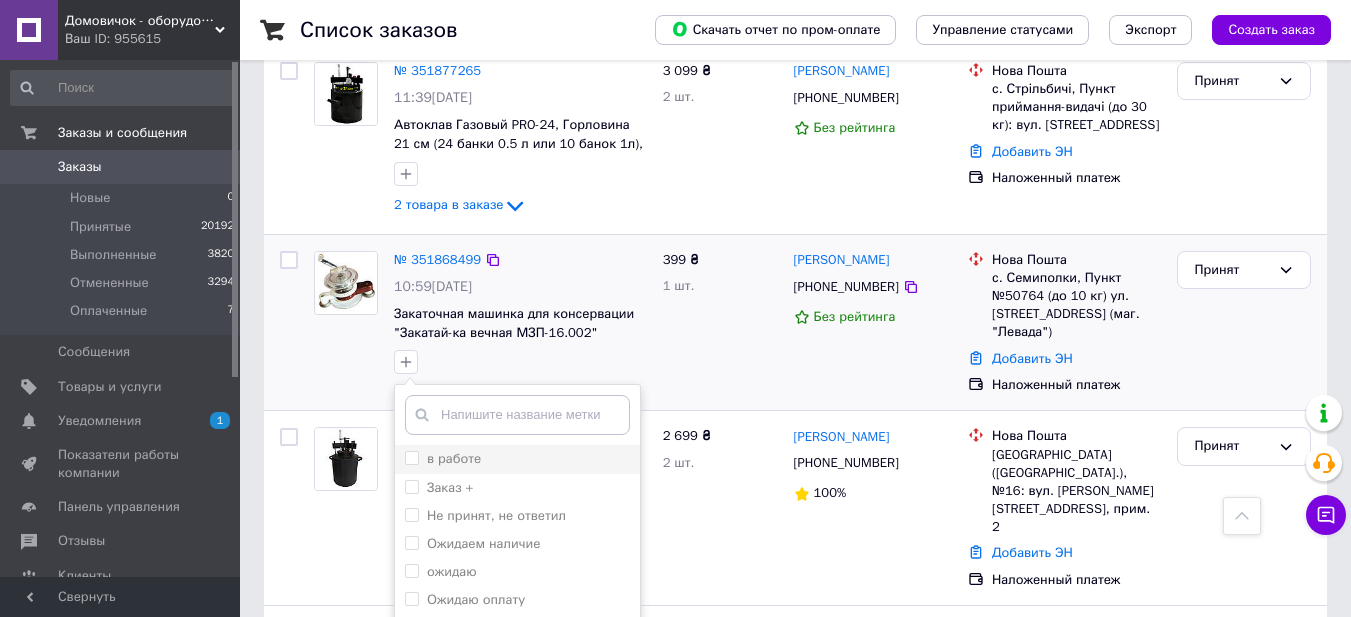 click on "в работе" at bounding box center (411, 457) 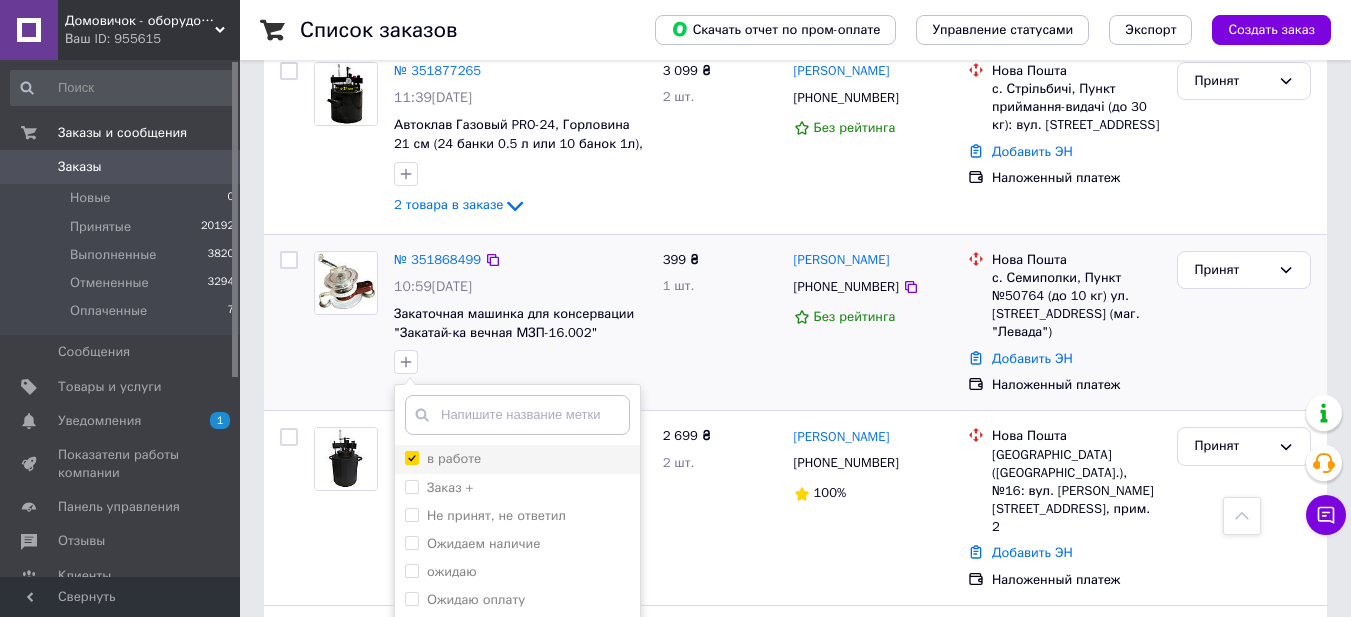 checkbox on "true" 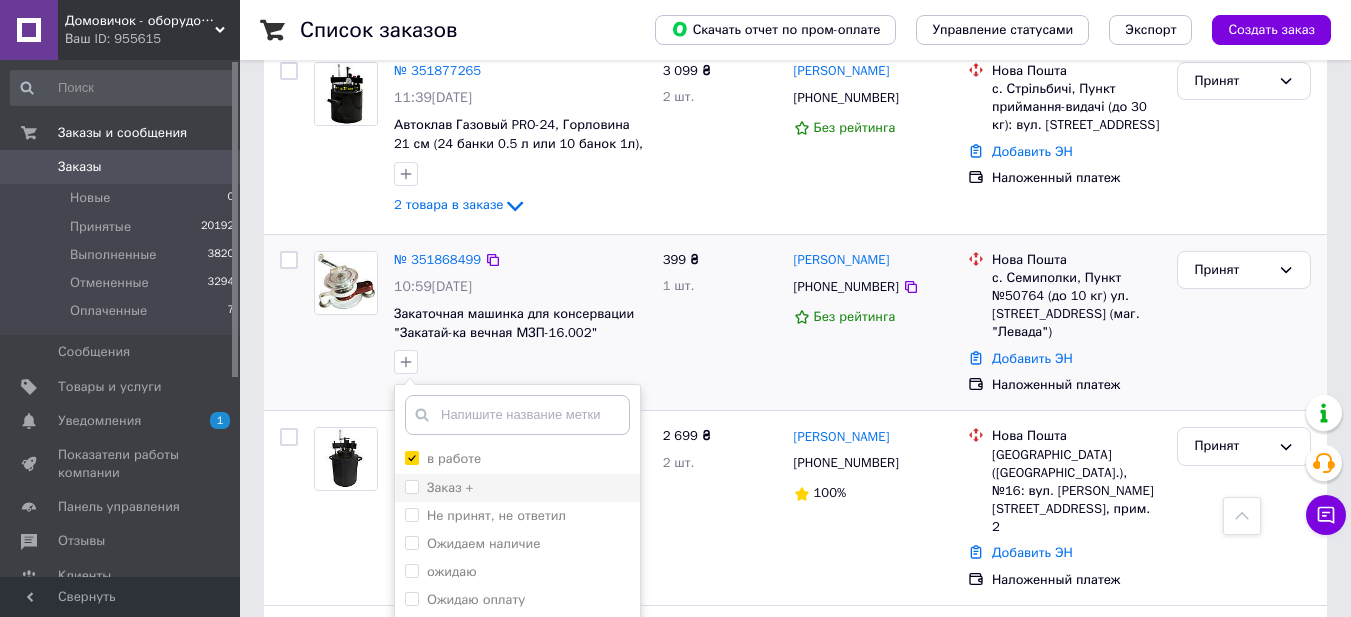 scroll, scrollTop: 66, scrollLeft: 0, axis: vertical 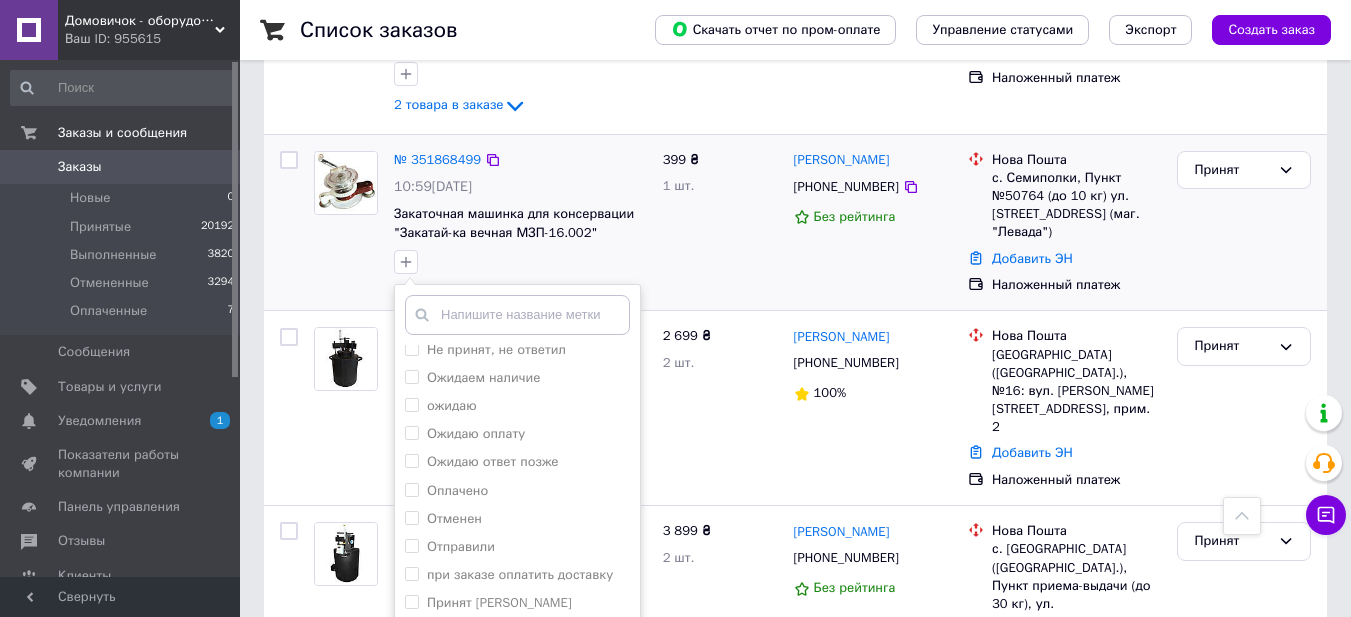 click on "Добавить метку" at bounding box center (517, 681) 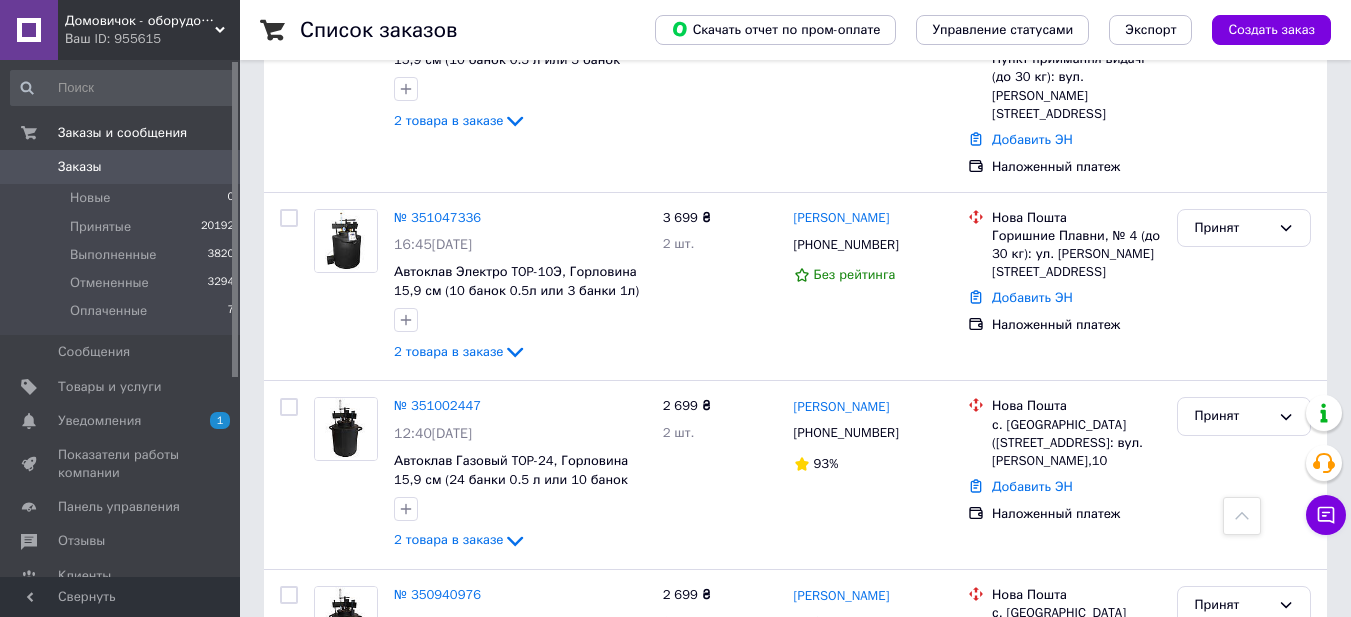 scroll, scrollTop: 4652, scrollLeft: 0, axis: vertical 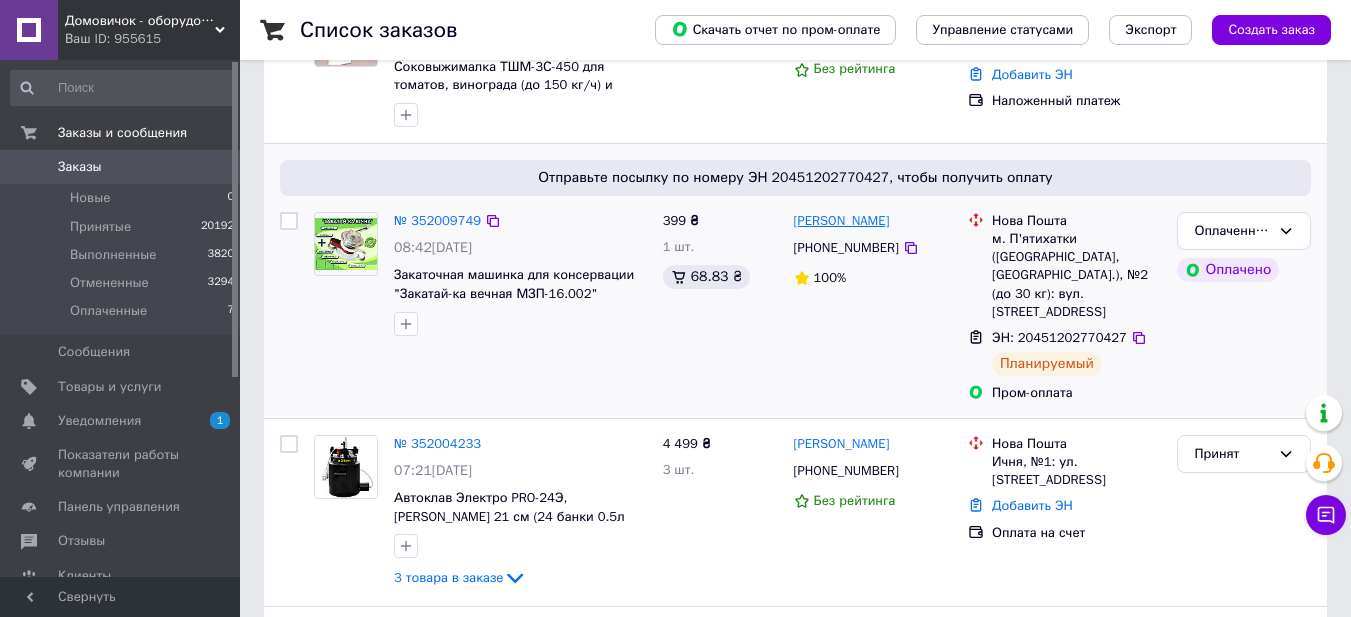drag, startPoint x: 895, startPoint y: 221, endPoint x: 793, endPoint y: 228, distance: 102.239914 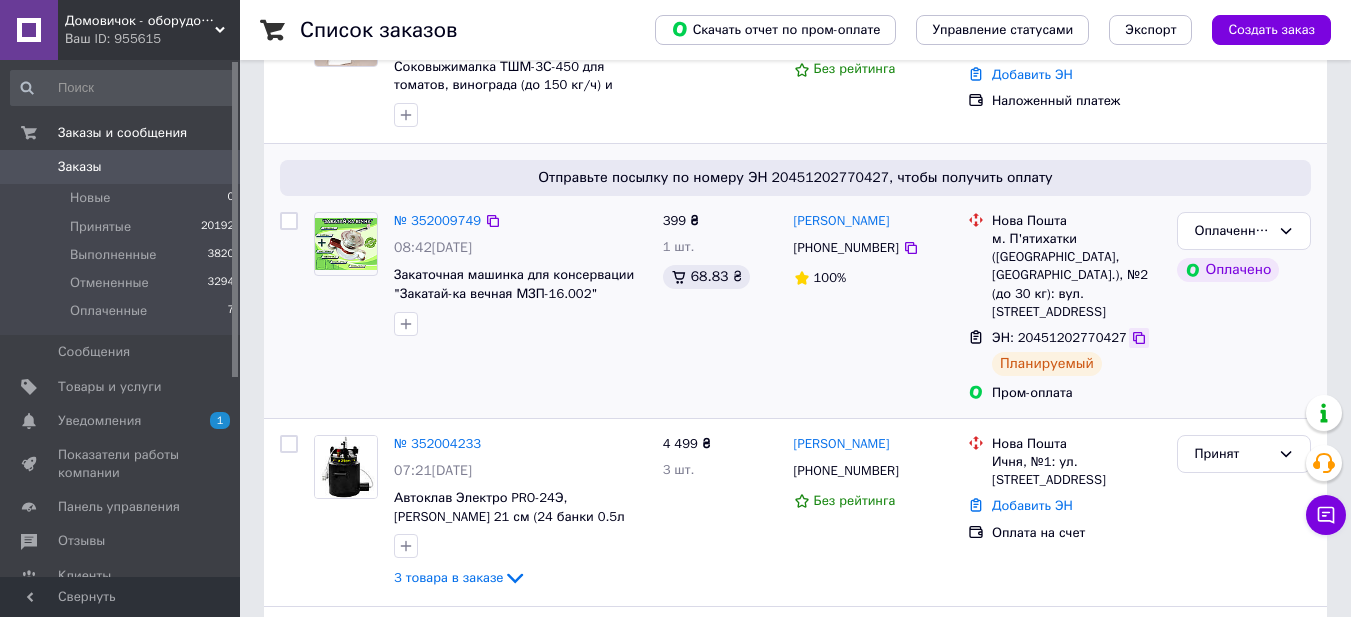 click 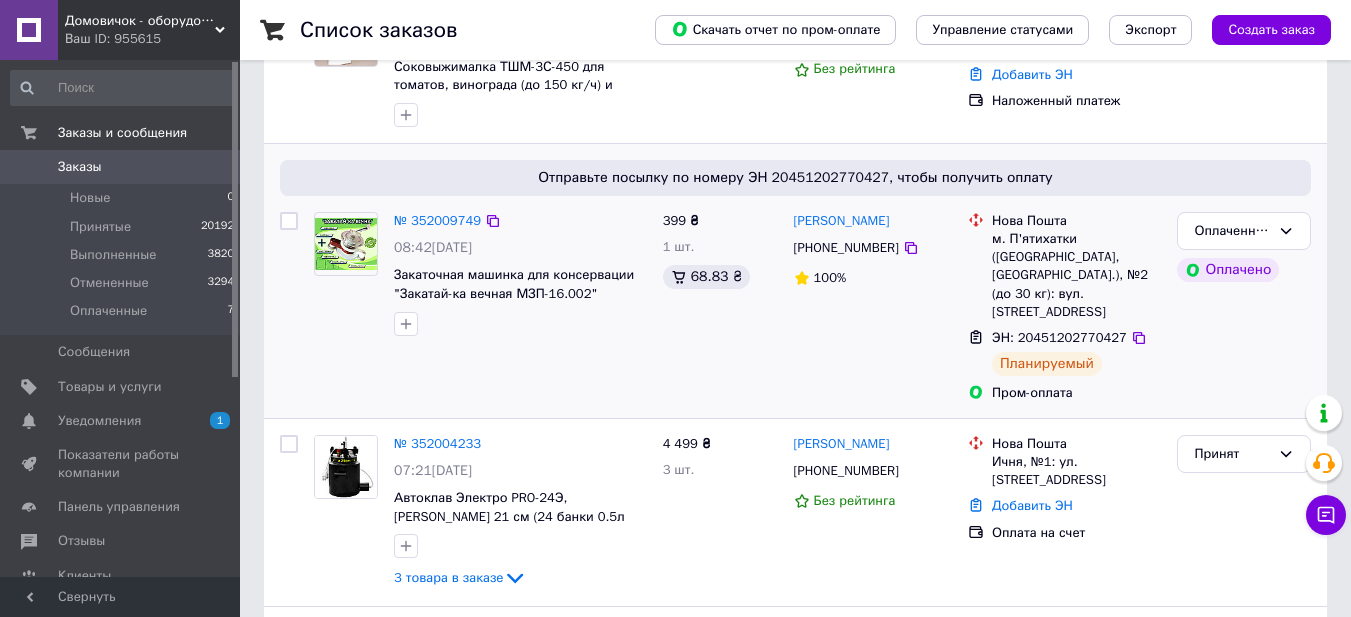 drag, startPoint x: 1149, startPoint y: 294, endPoint x: 989, endPoint y: 240, distance: 168.8668 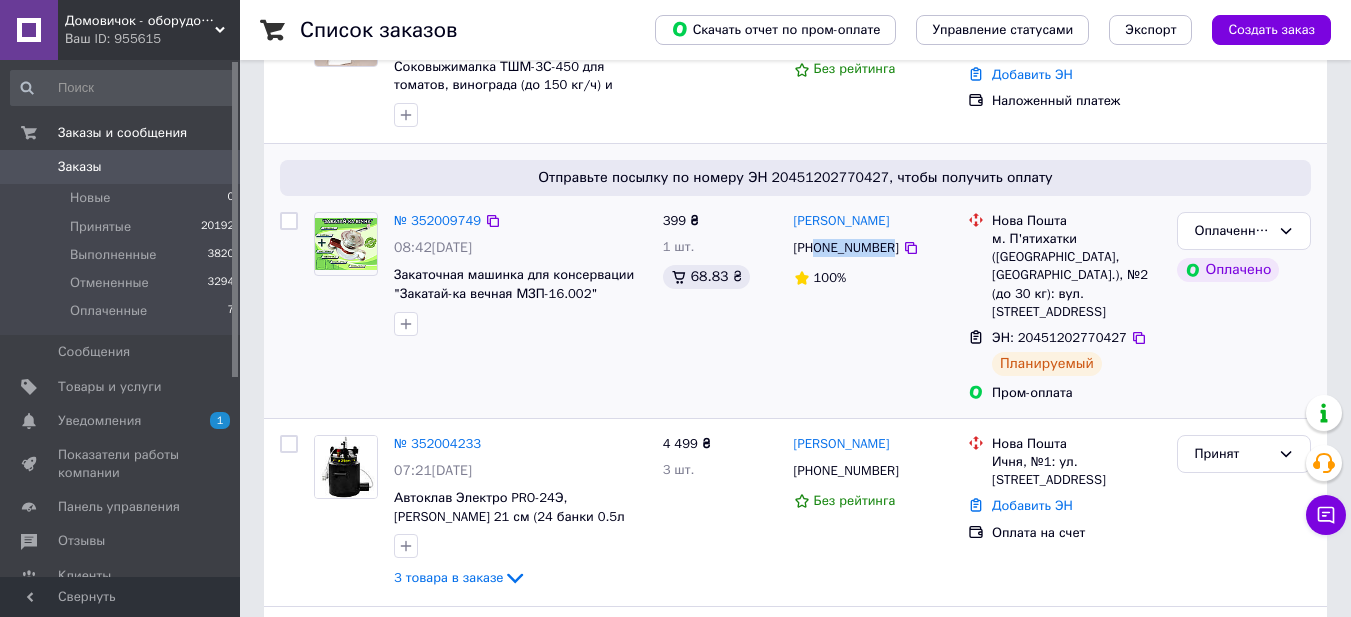 drag, startPoint x: 886, startPoint y: 245, endPoint x: 822, endPoint y: 253, distance: 64.49806 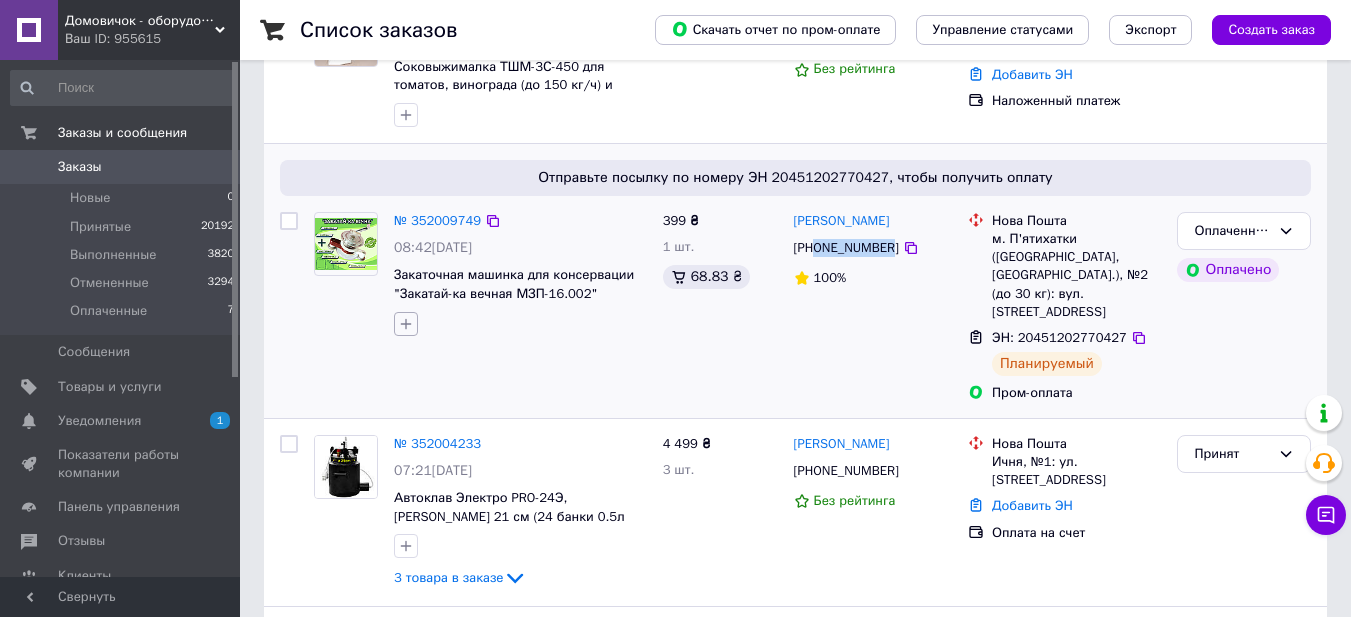 click 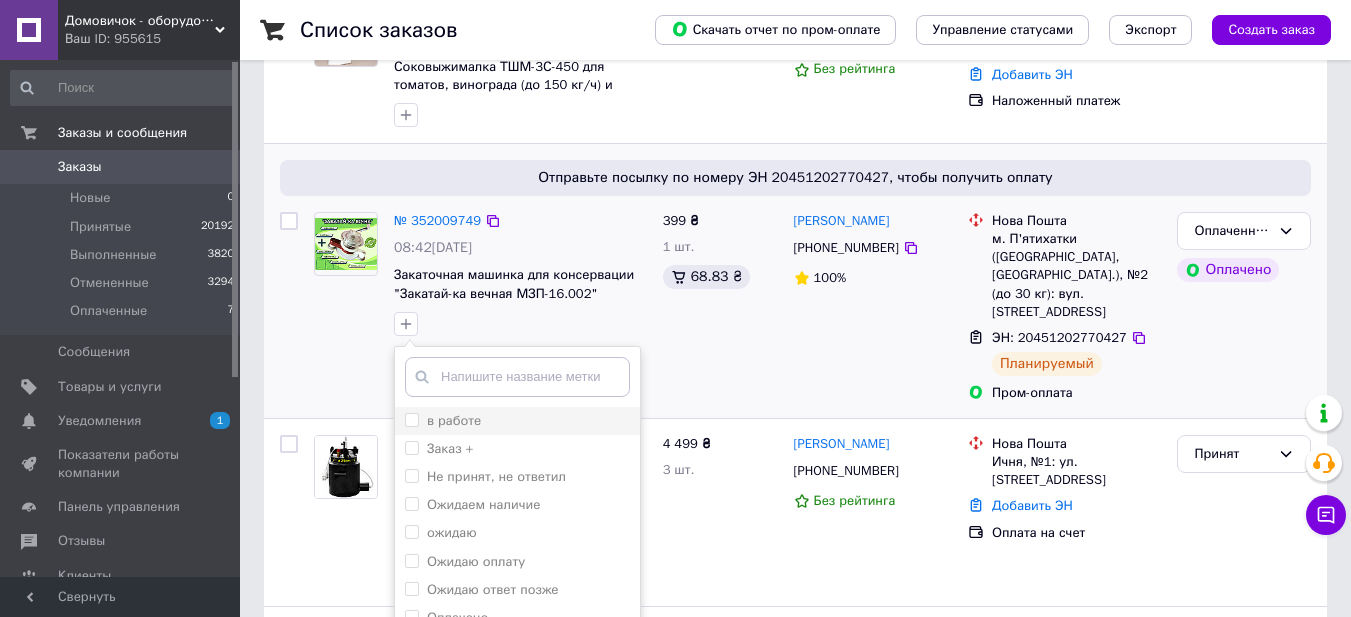 click on "в работе" at bounding box center (454, 420) 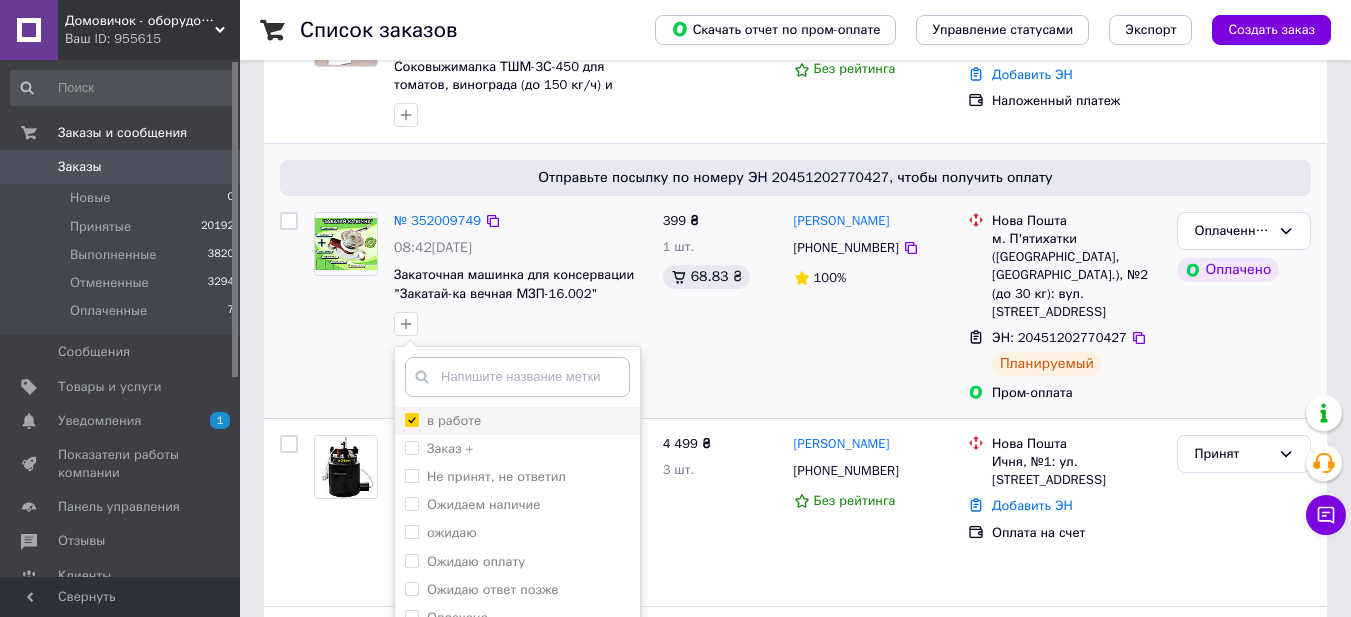 checkbox on "true" 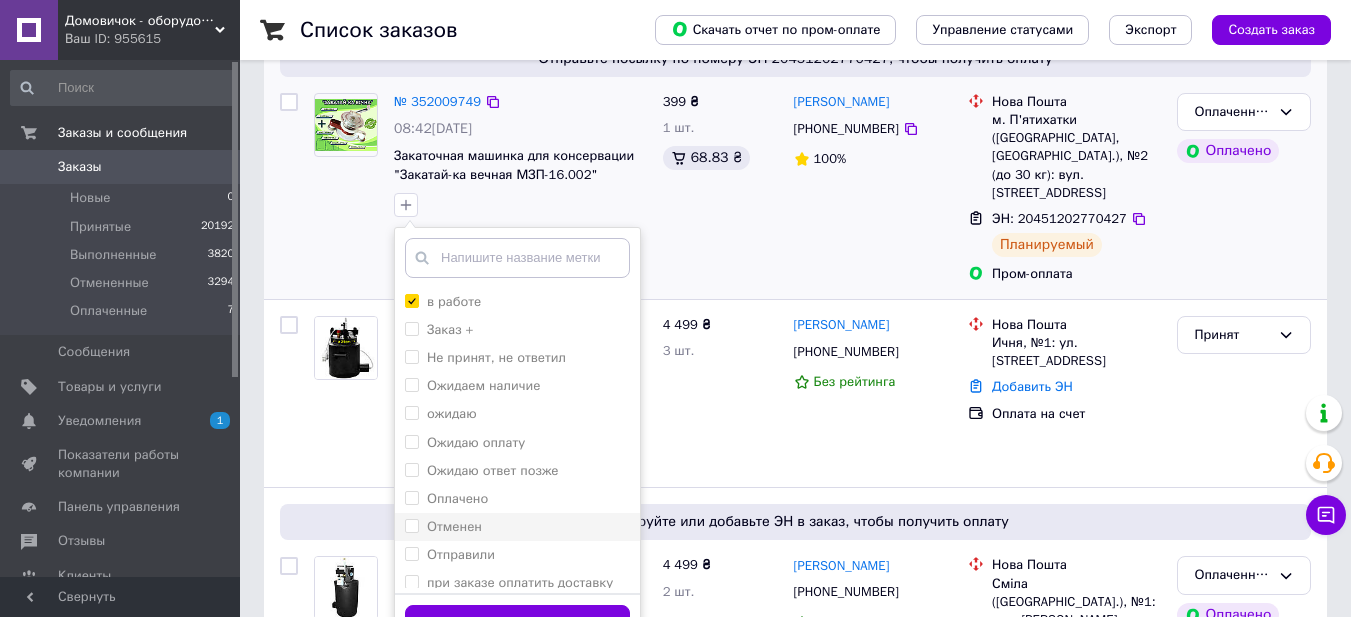 scroll, scrollTop: 500, scrollLeft: 0, axis: vertical 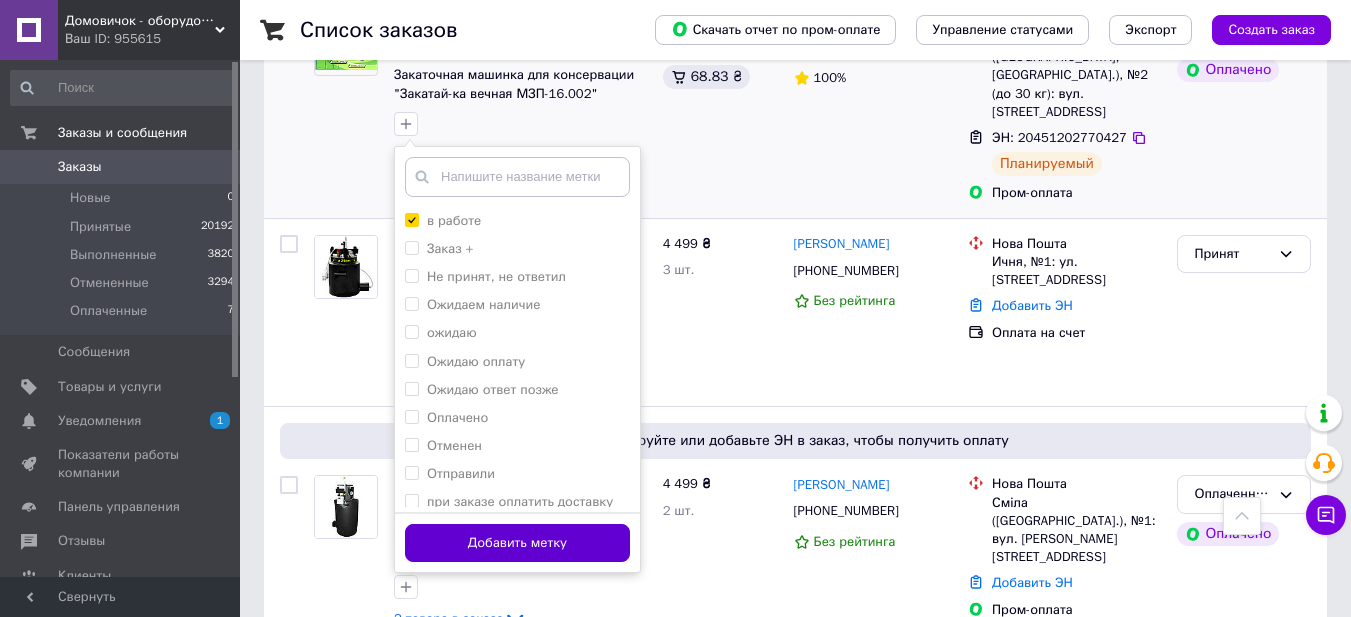 click on "Добавить метку" at bounding box center [517, 543] 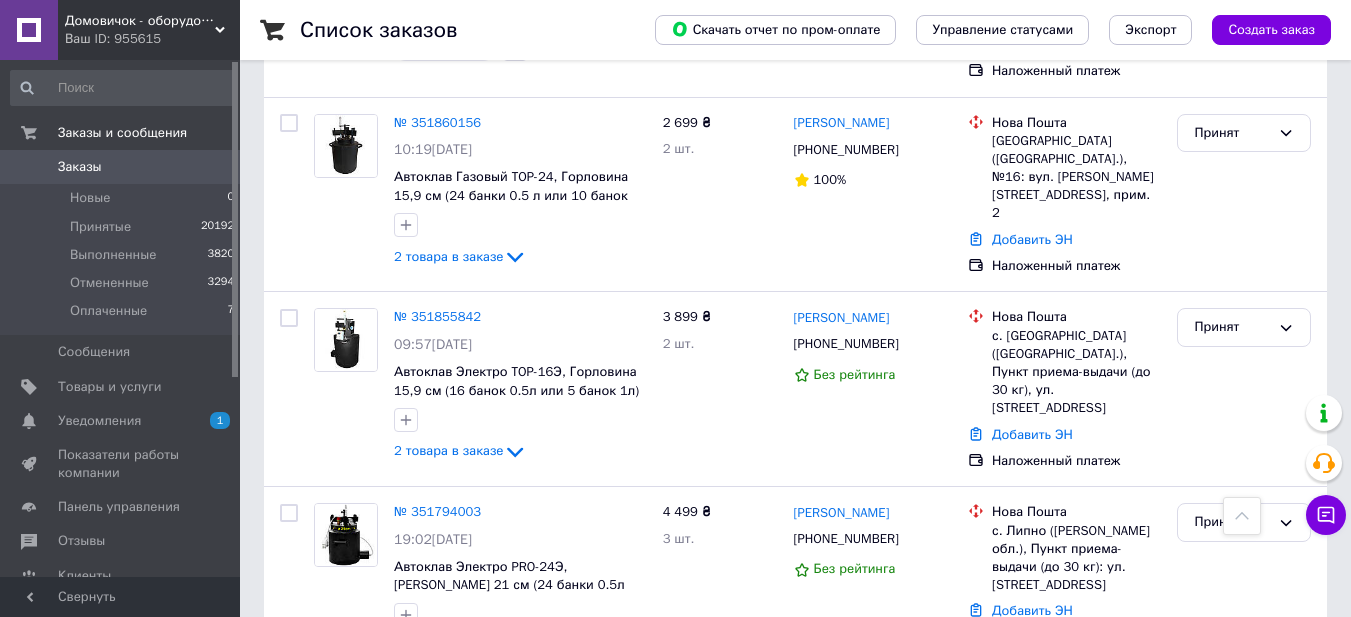 scroll, scrollTop: 2100, scrollLeft: 0, axis: vertical 